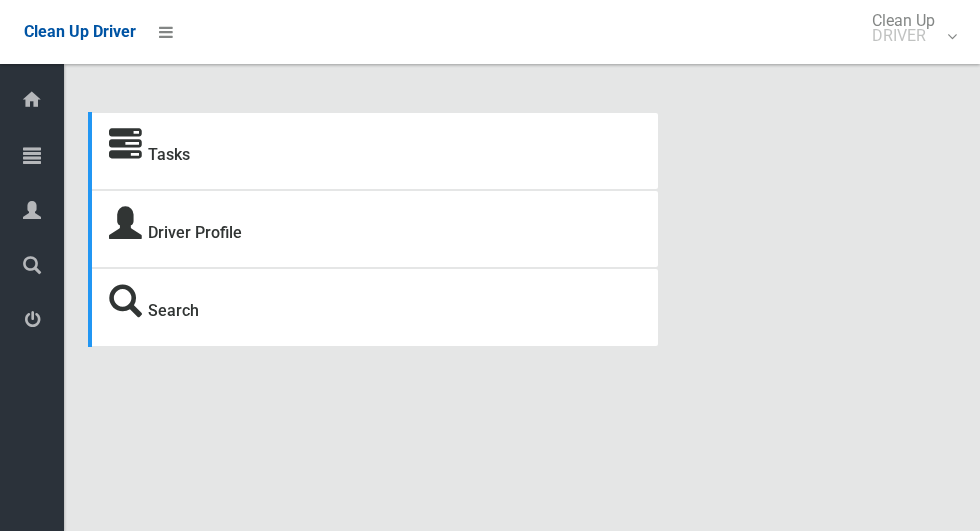 scroll, scrollTop: 0, scrollLeft: 0, axis: both 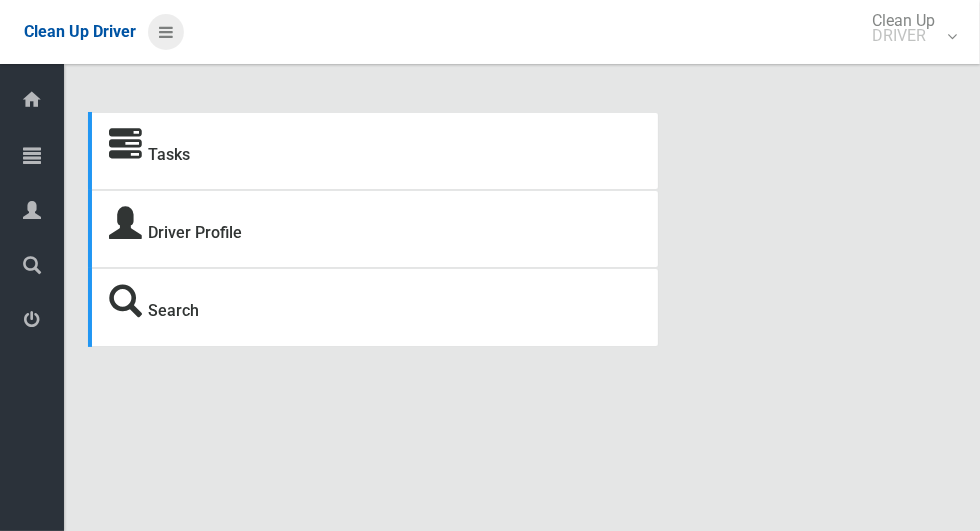 click at bounding box center [166, 32] 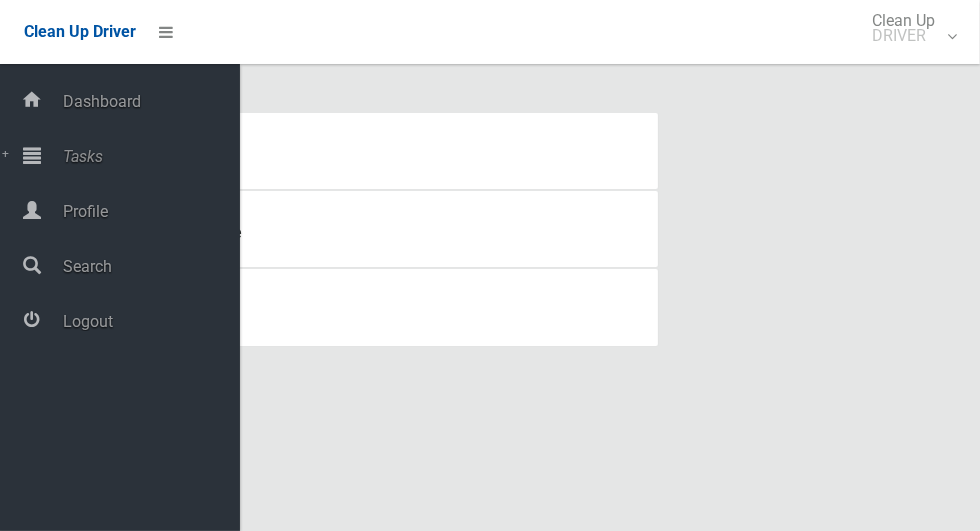 click on "Tasks" at bounding box center (148, 156) 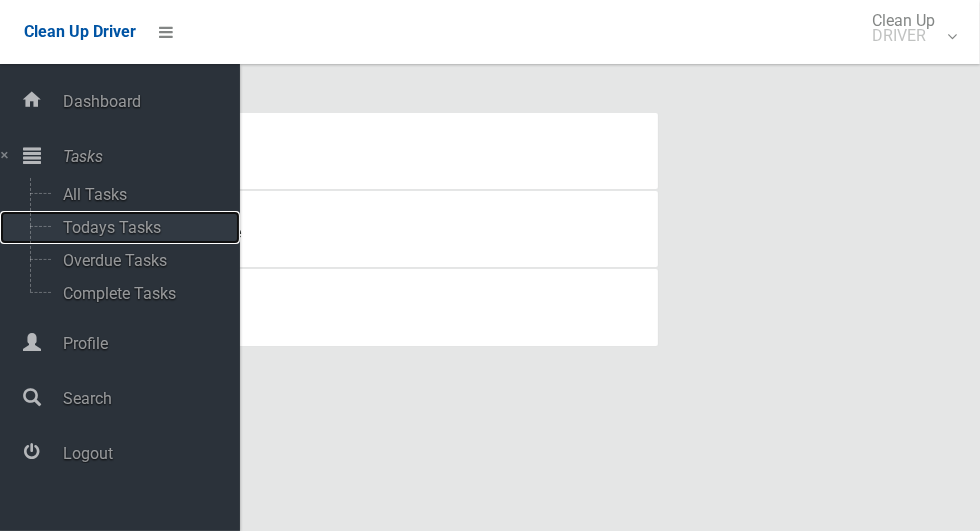 click on "Todays Tasks" at bounding box center [140, 227] 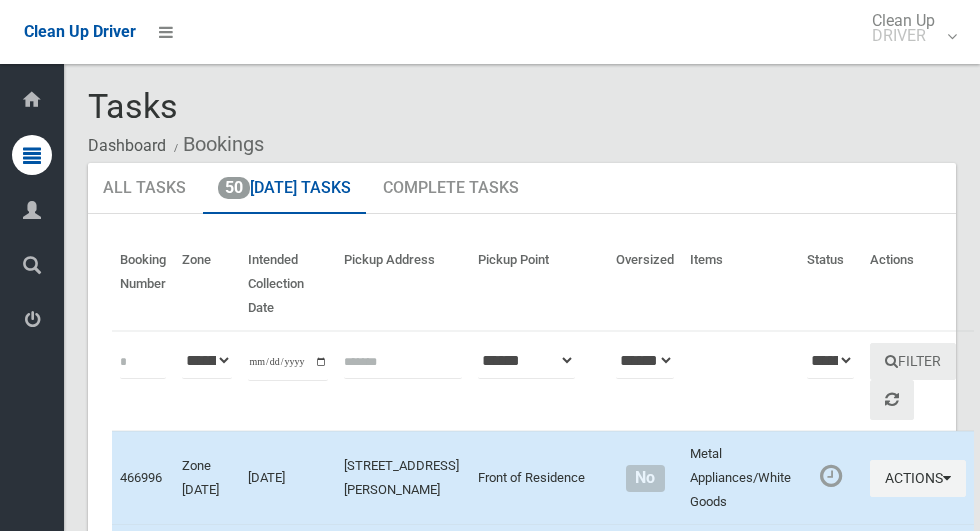 scroll, scrollTop: 0, scrollLeft: 0, axis: both 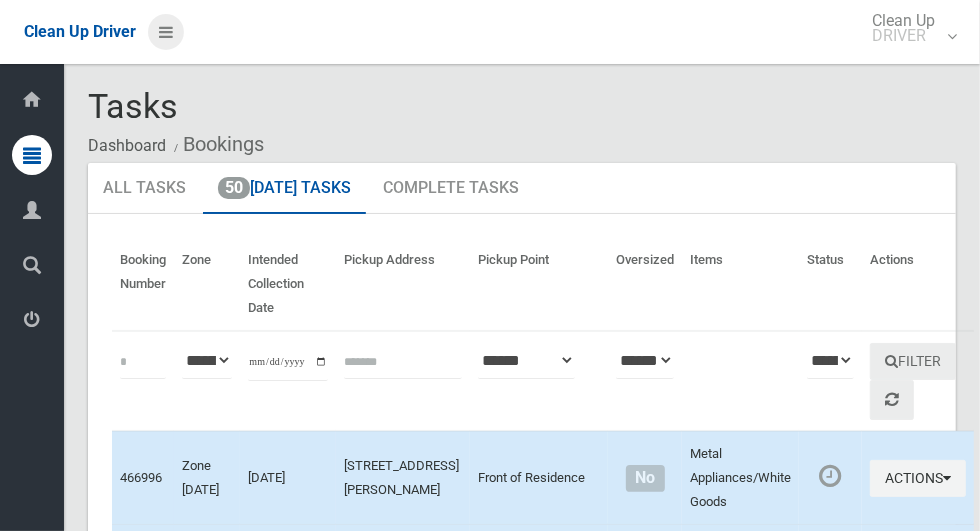 click at bounding box center (166, 32) 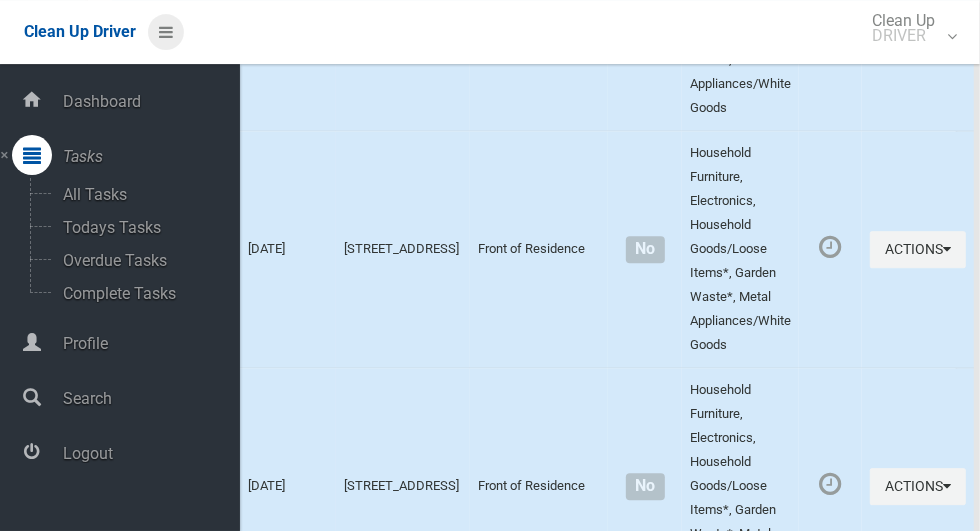 scroll, scrollTop: 3149, scrollLeft: 0, axis: vertical 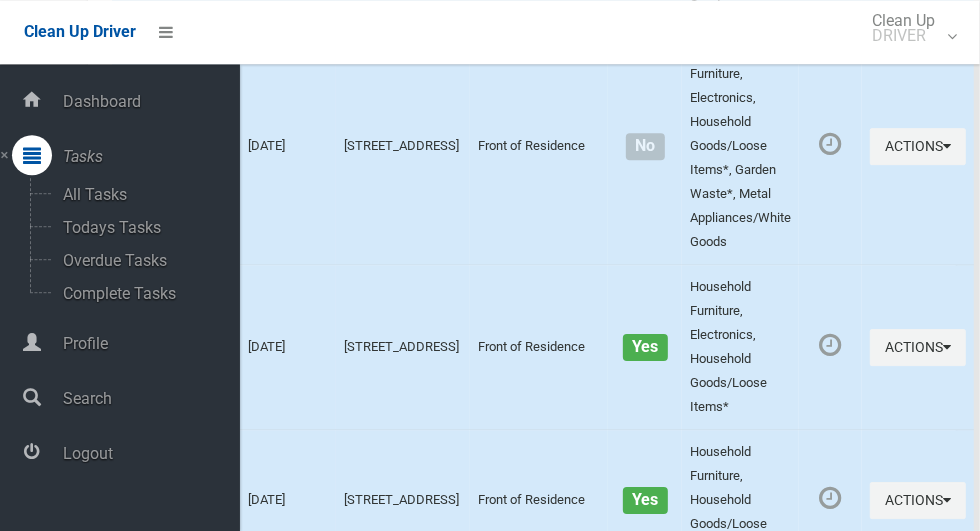 click on "Logout" at bounding box center [148, 453] 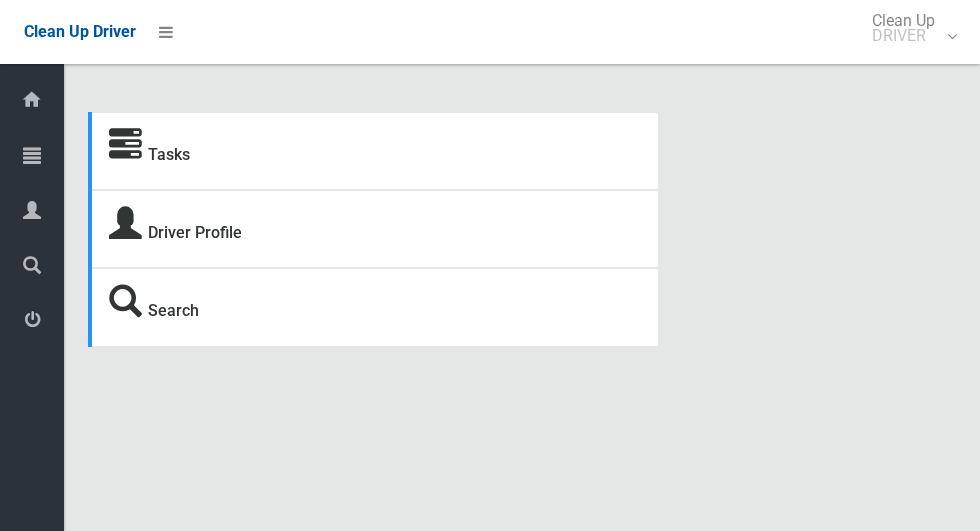 scroll, scrollTop: 0, scrollLeft: 0, axis: both 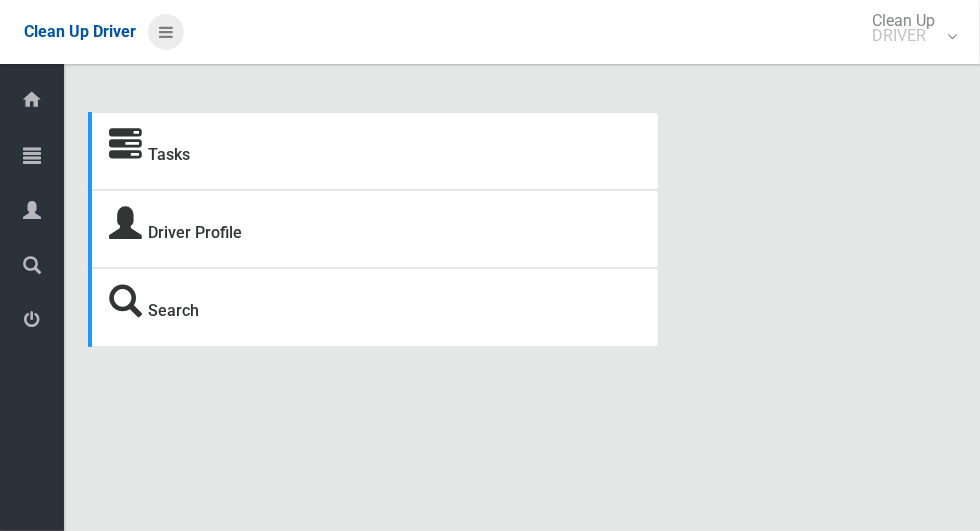 click at bounding box center (166, 32) 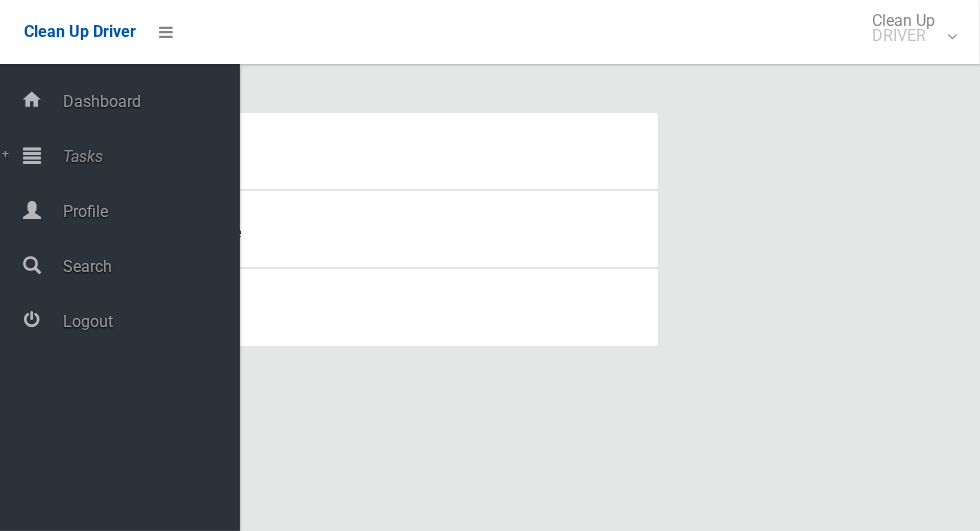 click on "Tasks" at bounding box center (148, 156) 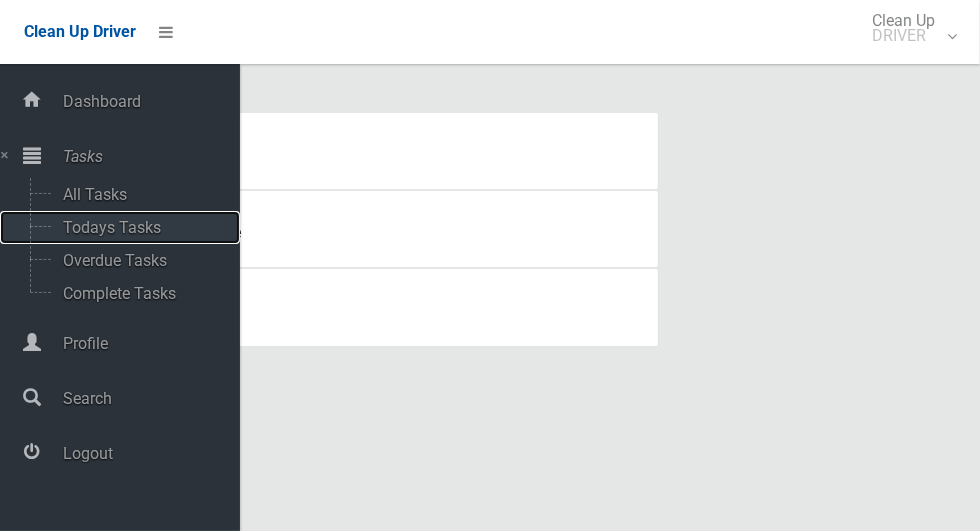 click on "Todays Tasks" at bounding box center (140, 227) 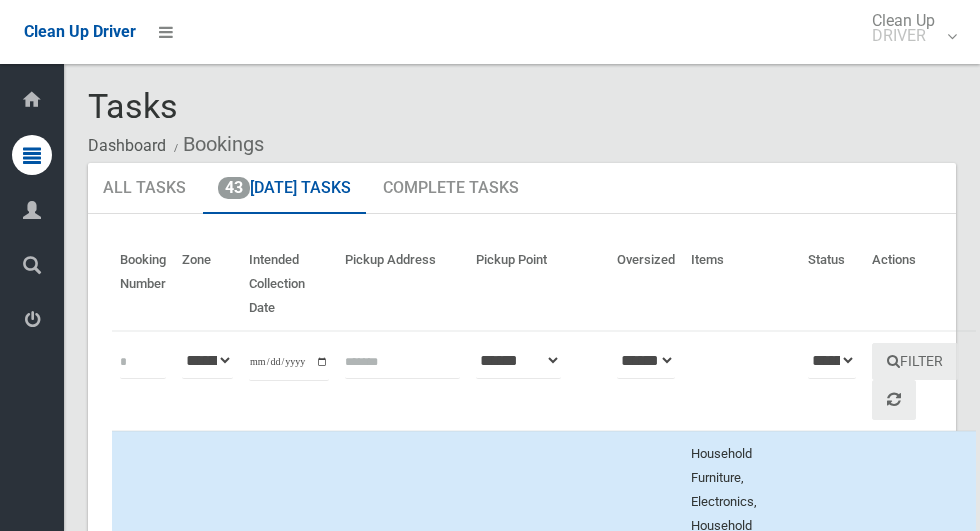 scroll, scrollTop: 0, scrollLeft: 0, axis: both 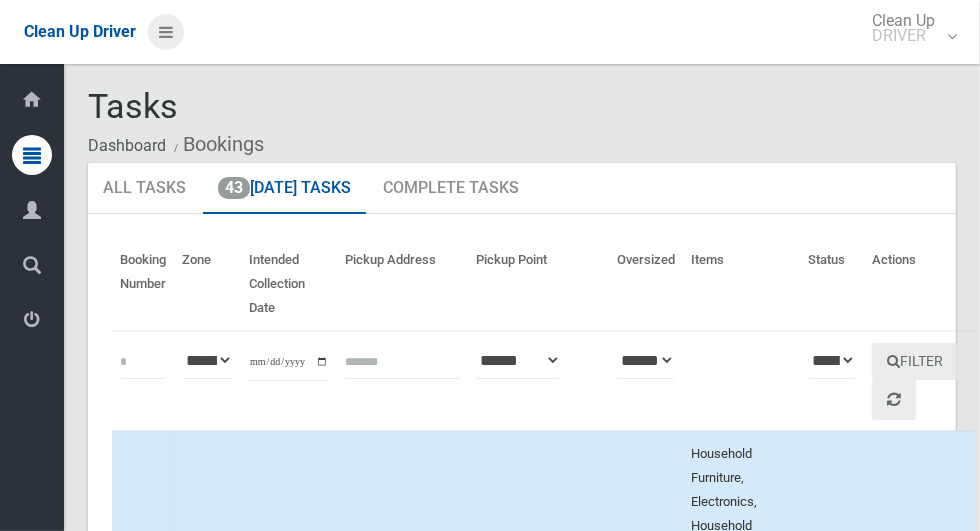 click at bounding box center [166, 32] 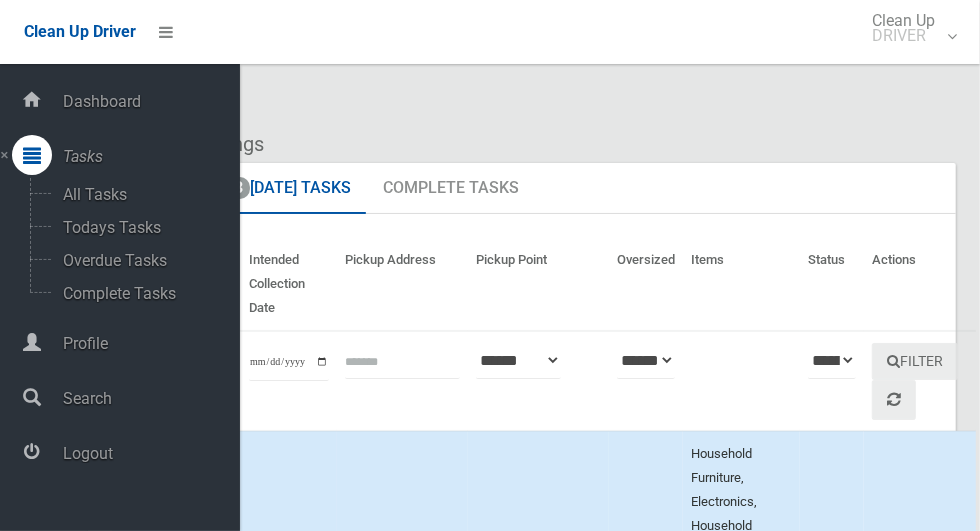 click on "Logout" at bounding box center (148, 453) 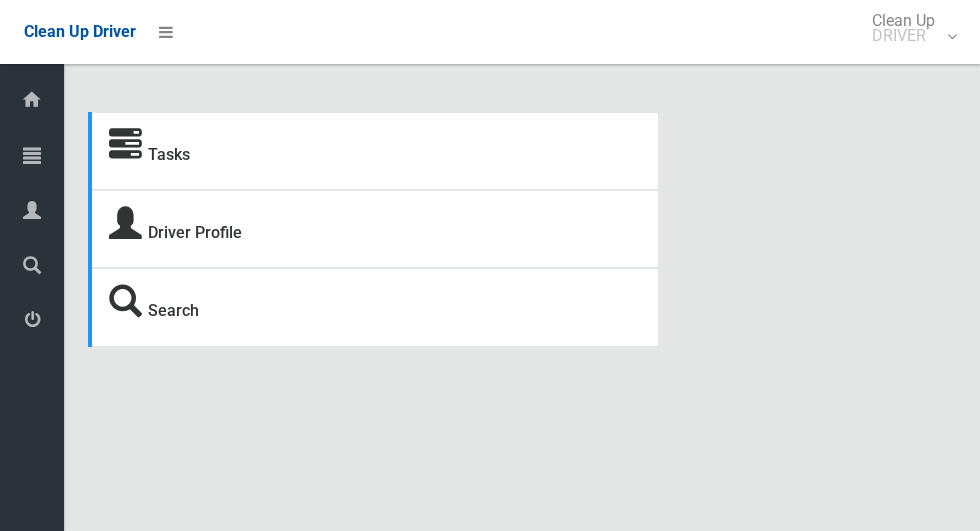 scroll, scrollTop: 0, scrollLeft: 0, axis: both 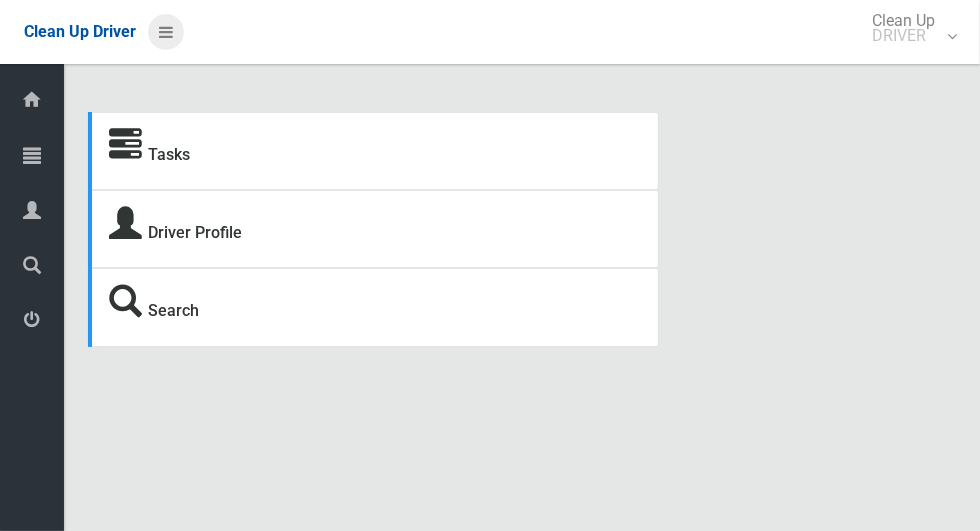 click at bounding box center (166, 32) 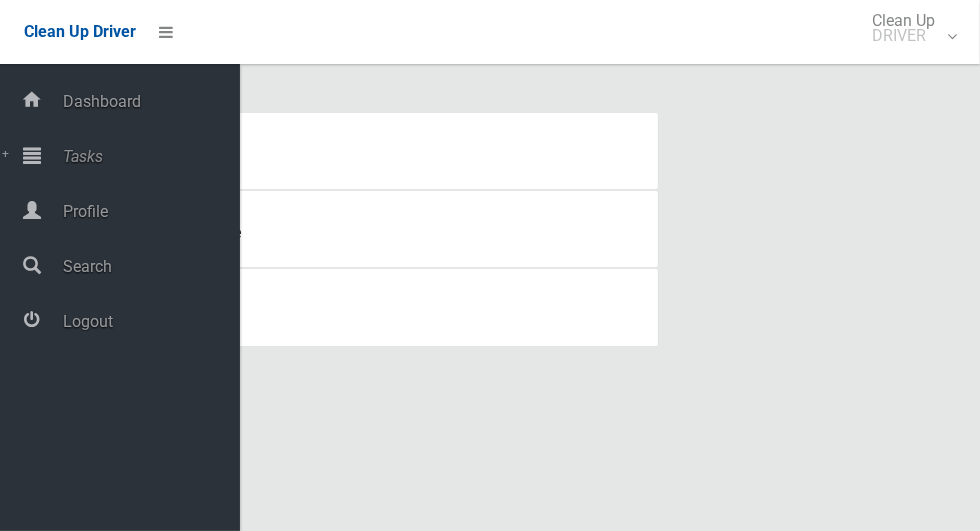 click on "Tasks" at bounding box center (148, 156) 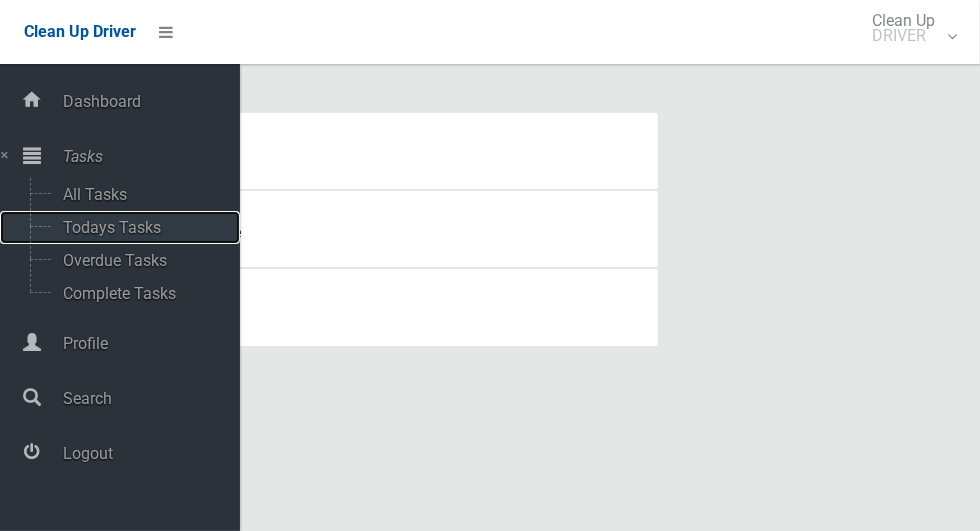 click on "Todays Tasks" at bounding box center (140, 227) 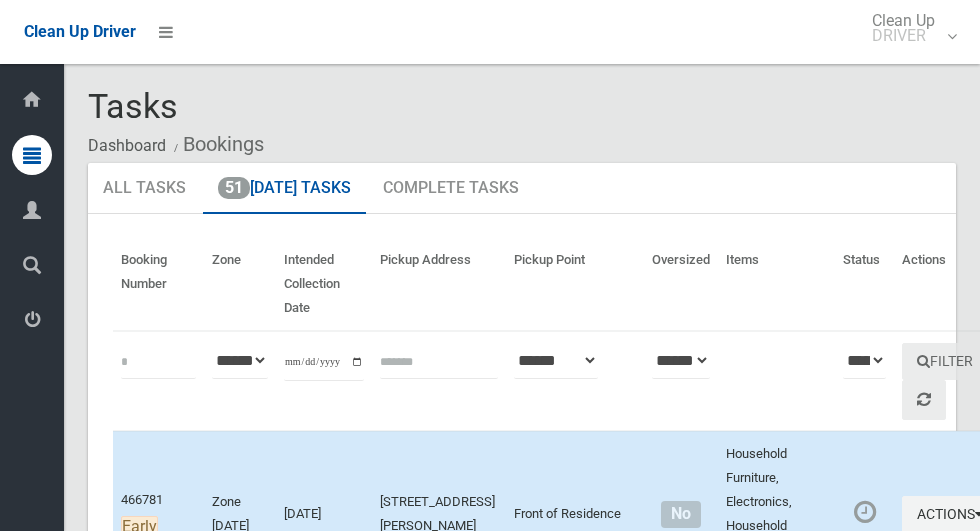 scroll, scrollTop: 0, scrollLeft: 0, axis: both 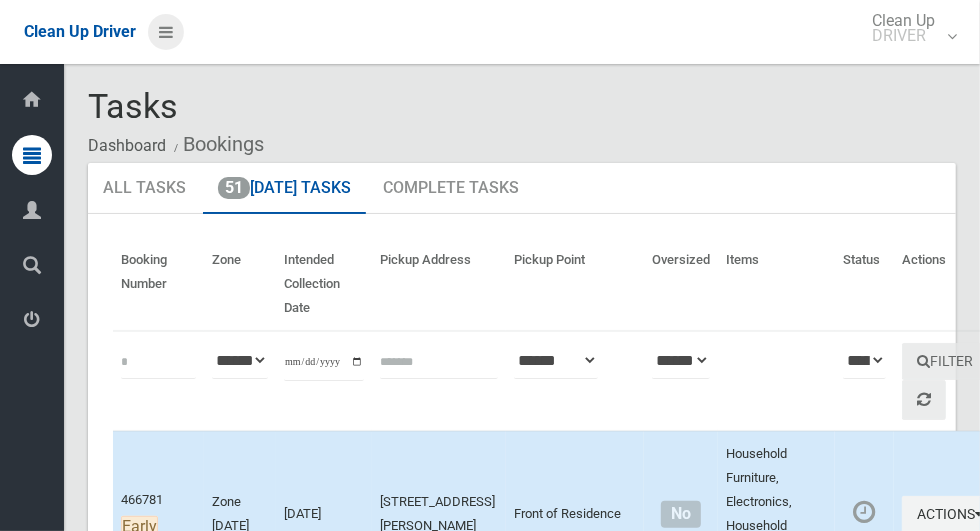 click at bounding box center (166, 32) 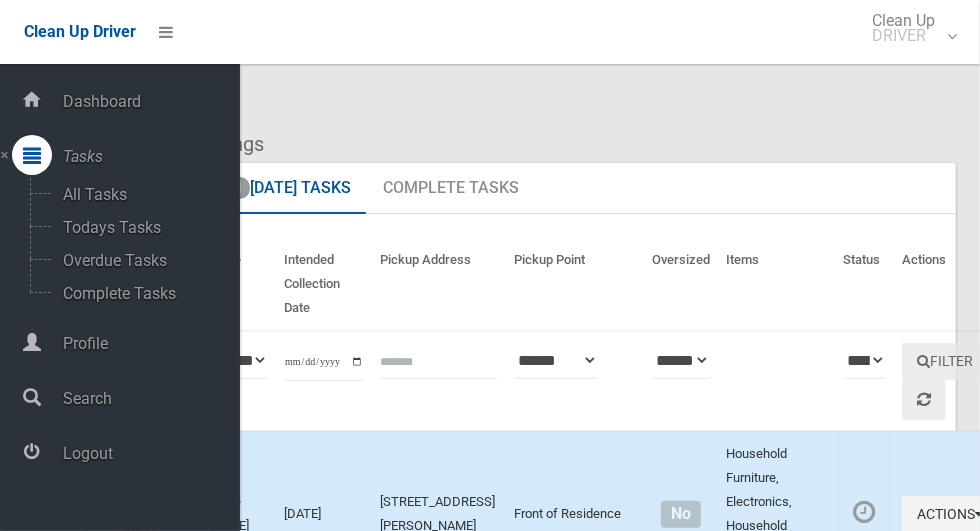 click on "Logout" at bounding box center [148, 453] 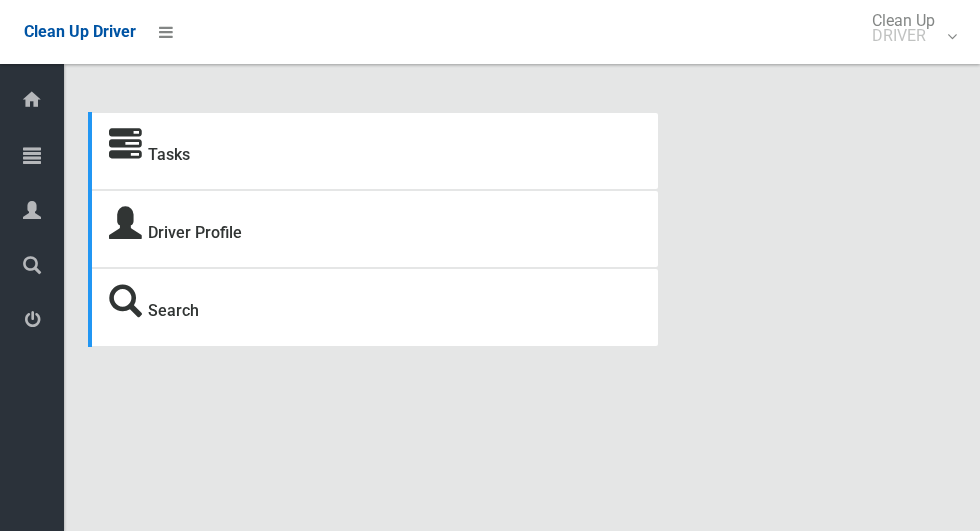 scroll, scrollTop: 0, scrollLeft: 0, axis: both 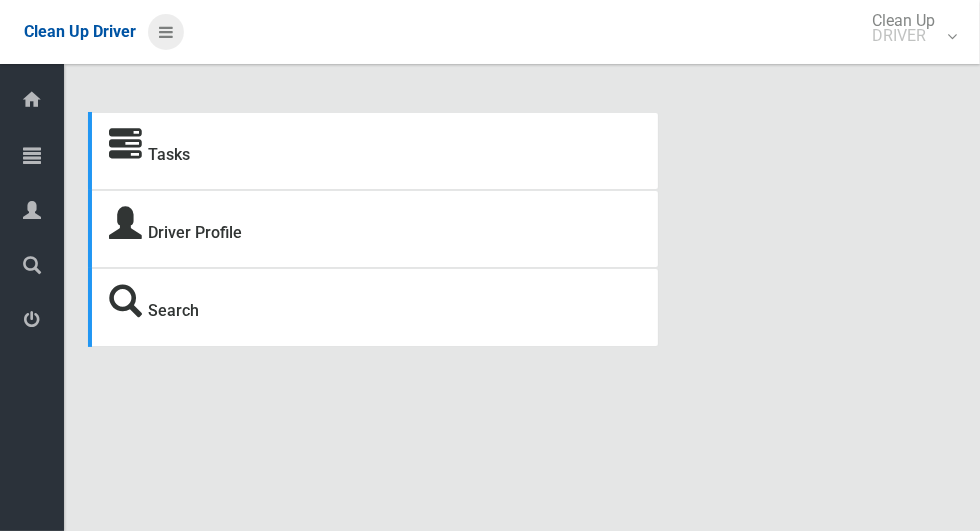 click at bounding box center [166, 32] 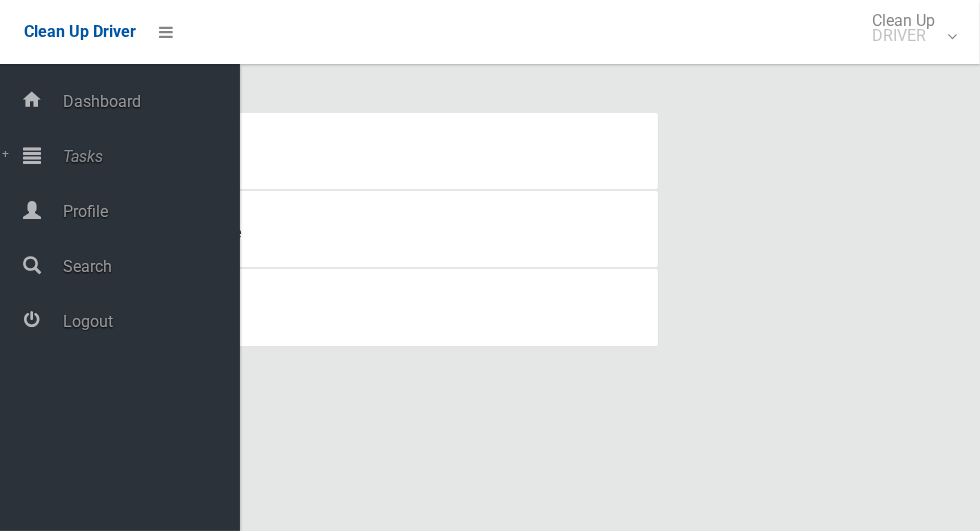 click on "Tasks" at bounding box center (148, 156) 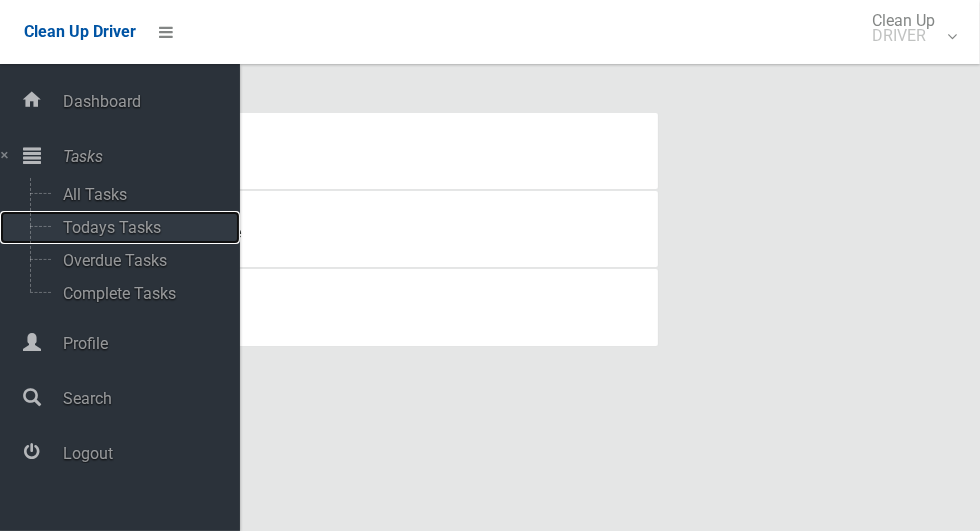 click on "Todays Tasks" at bounding box center [140, 227] 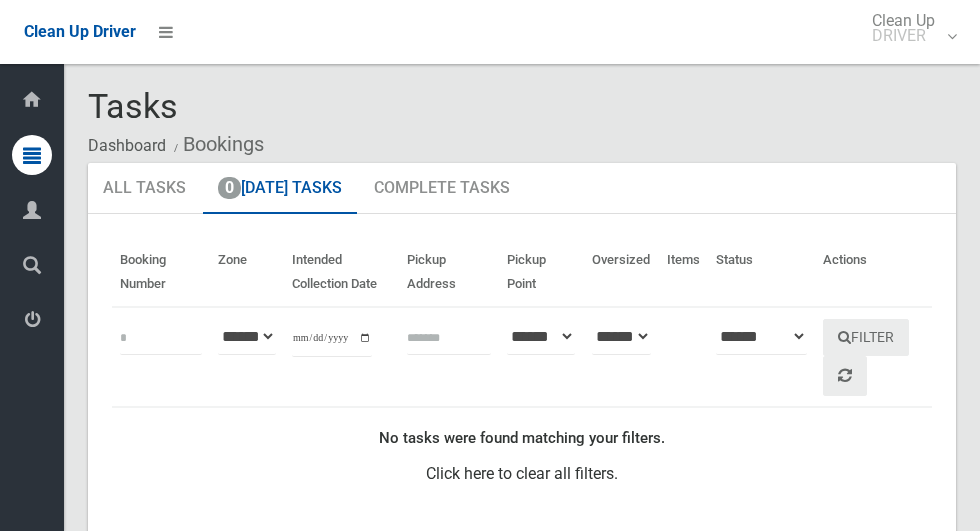scroll, scrollTop: 0, scrollLeft: 0, axis: both 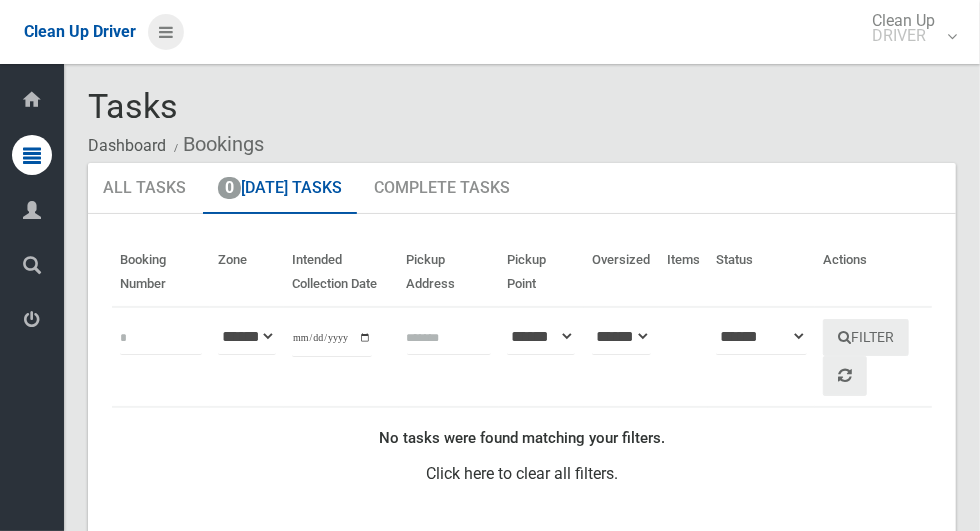 click at bounding box center (166, 32) 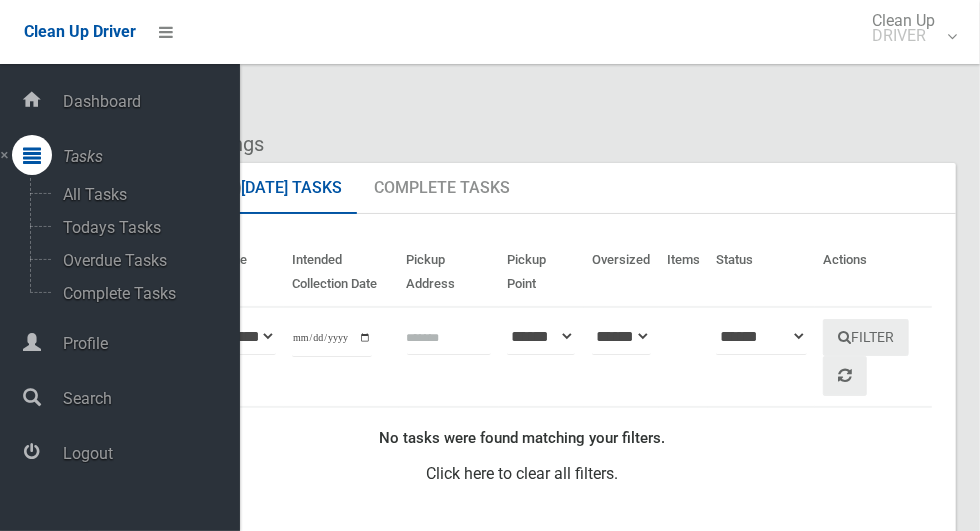 click on "Logout" at bounding box center [148, 453] 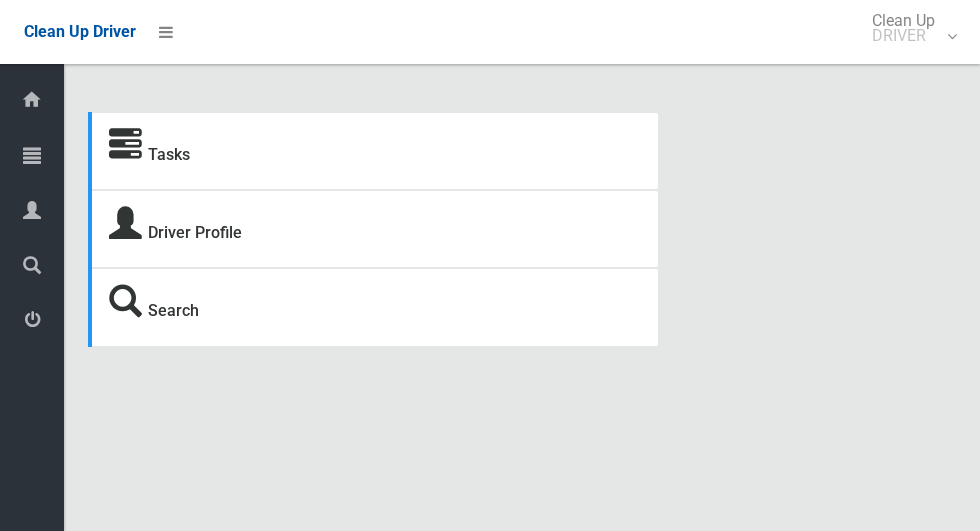 scroll, scrollTop: 0, scrollLeft: 0, axis: both 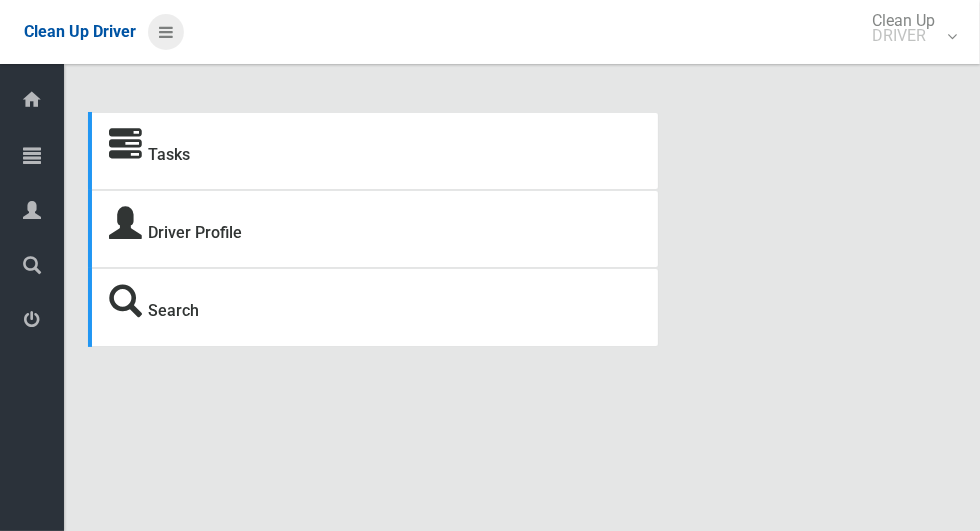 click at bounding box center [166, 32] 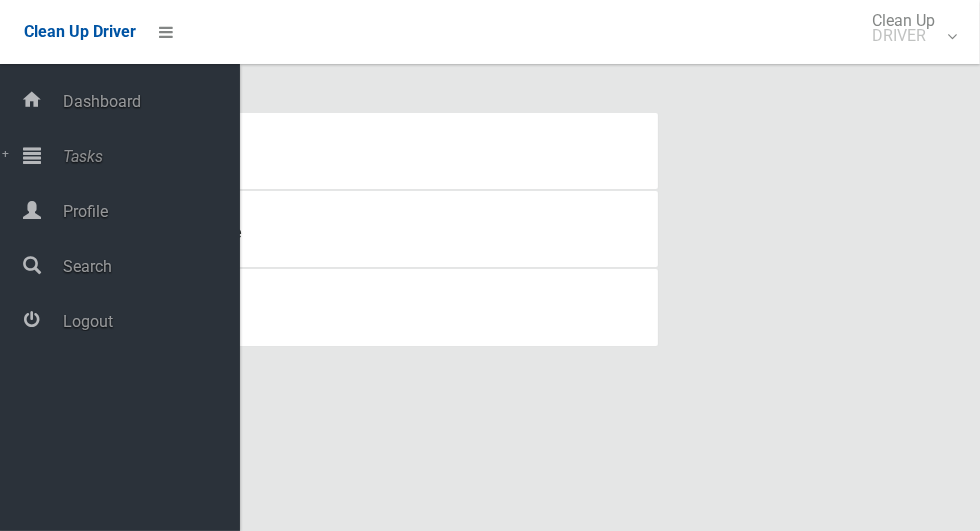 click on "Tasks" at bounding box center [148, 156] 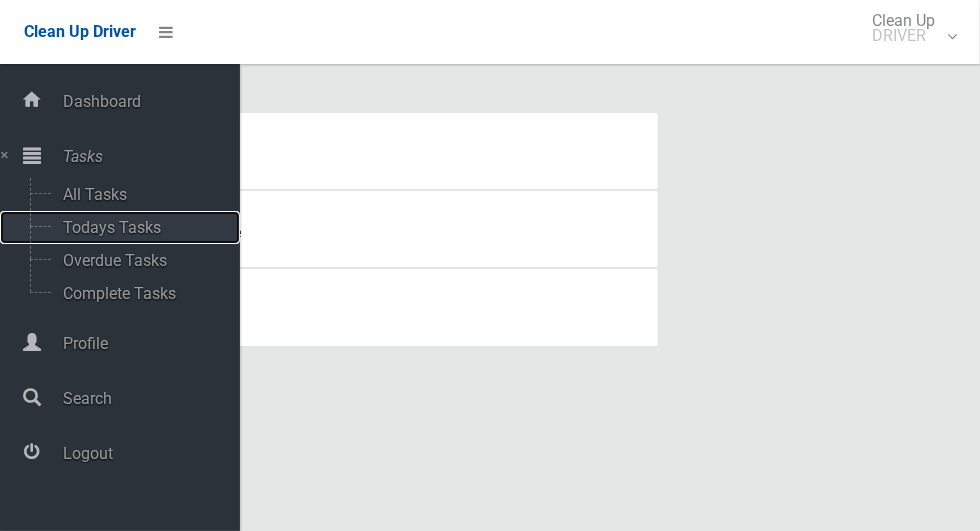 click on "Todays Tasks" at bounding box center [140, 227] 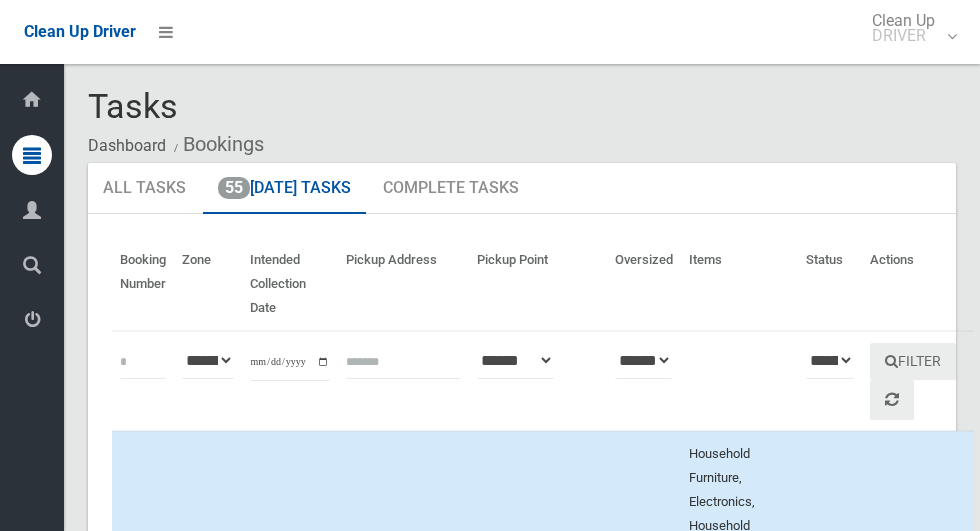 scroll, scrollTop: 0, scrollLeft: 0, axis: both 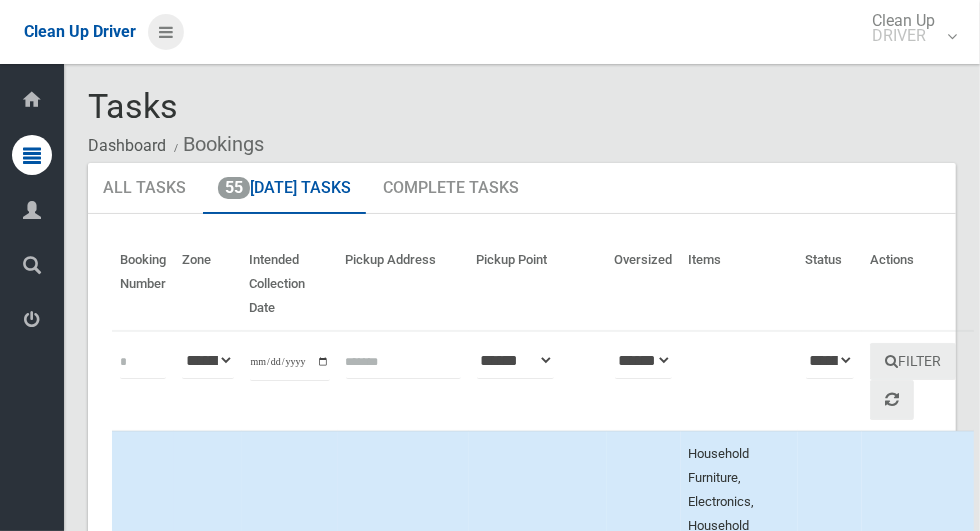 click at bounding box center [166, 32] 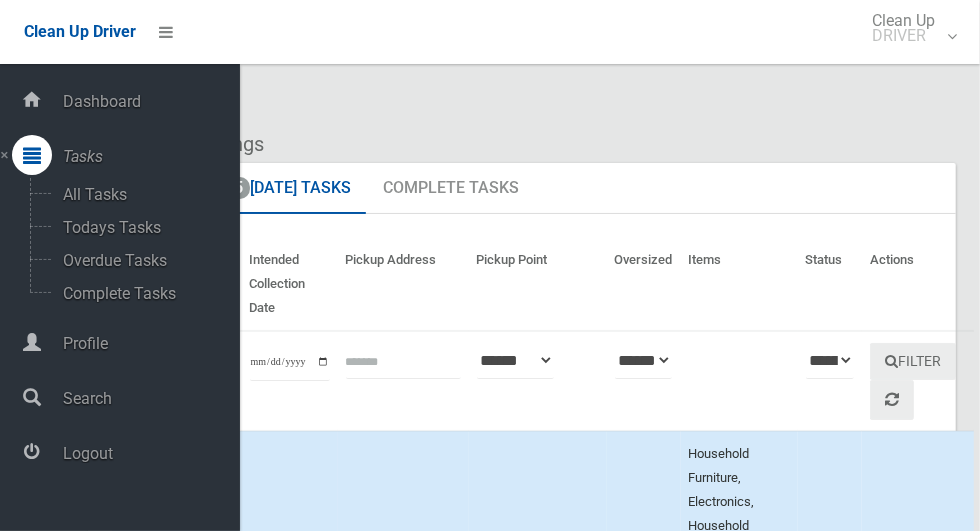 click on "Logout" at bounding box center [148, 453] 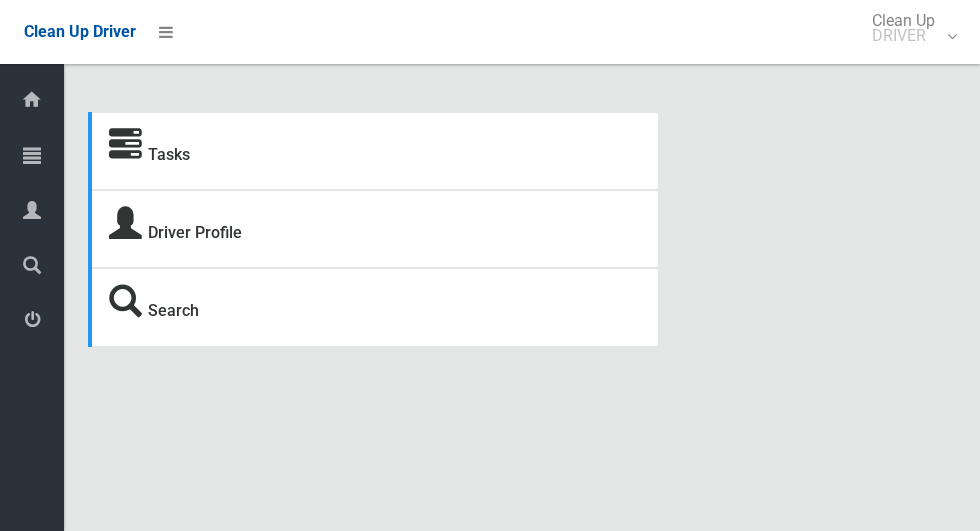 scroll, scrollTop: 0, scrollLeft: 0, axis: both 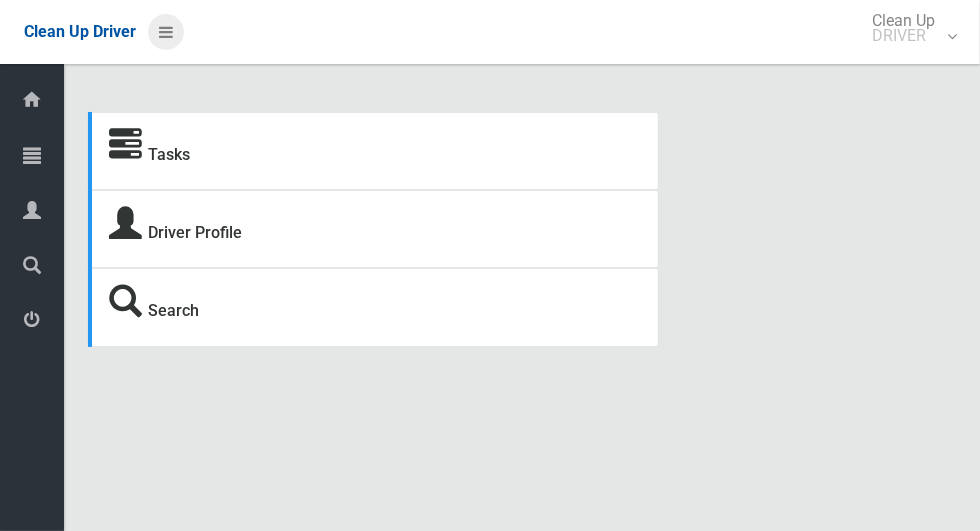 click at bounding box center (166, 32) 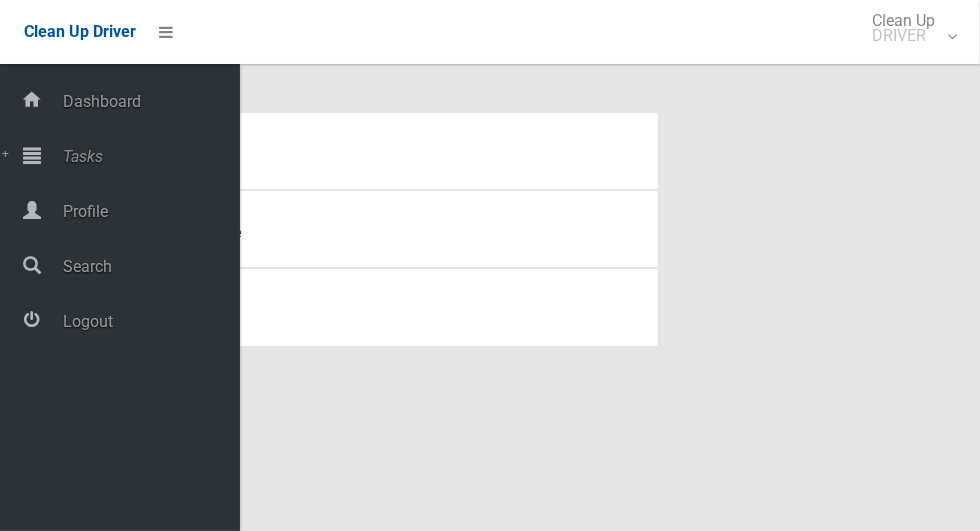 click on "Tasks" at bounding box center (148, 156) 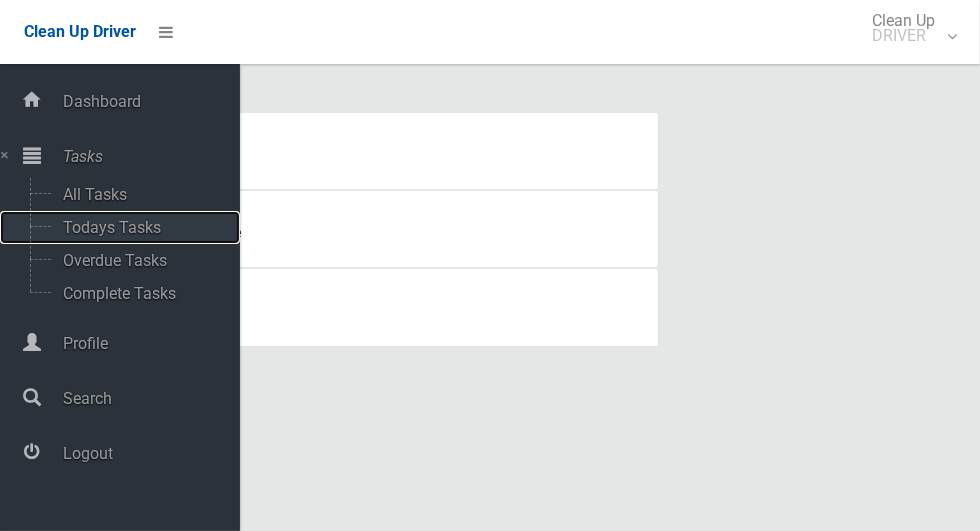 click on "Todays Tasks" at bounding box center [140, 227] 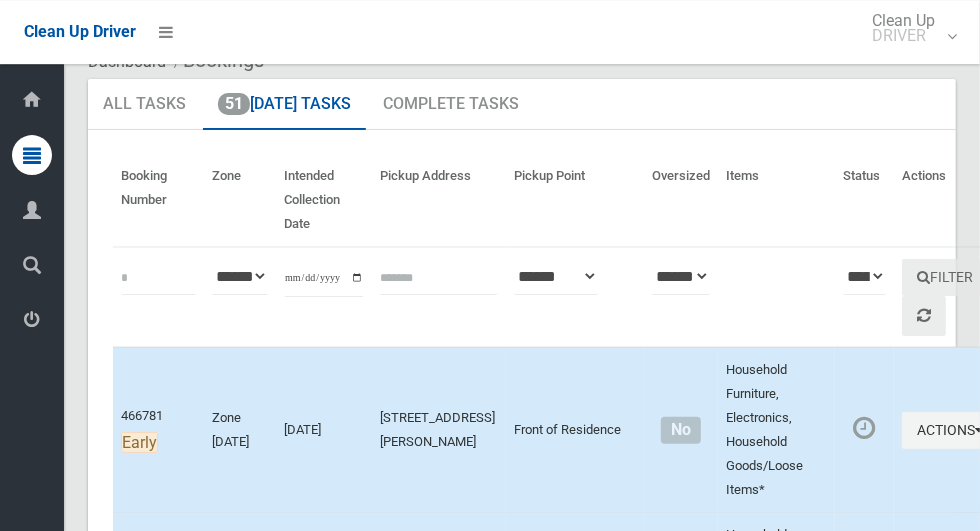 scroll, scrollTop: 127, scrollLeft: 0, axis: vertical 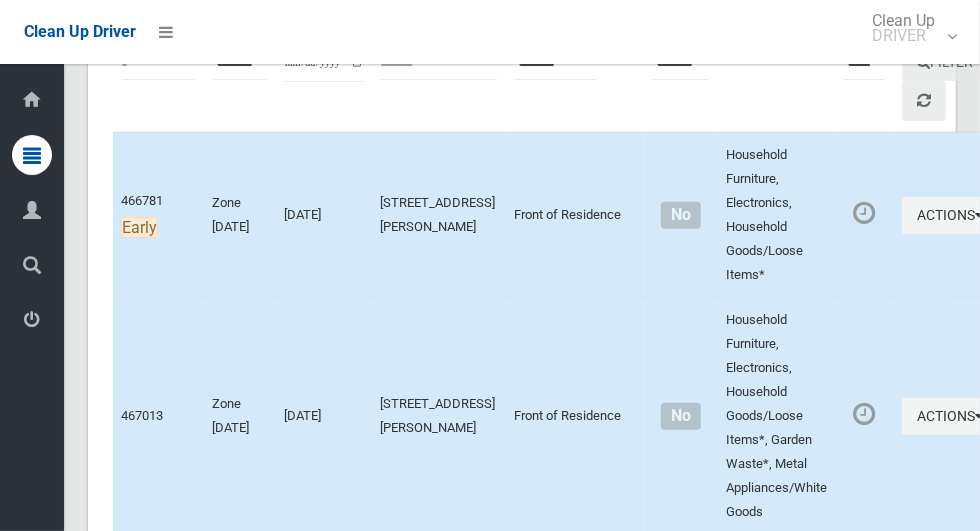 click on "23 Sutherland Street, YAGOONA NSW 2199" at bounding box center [439, 416] 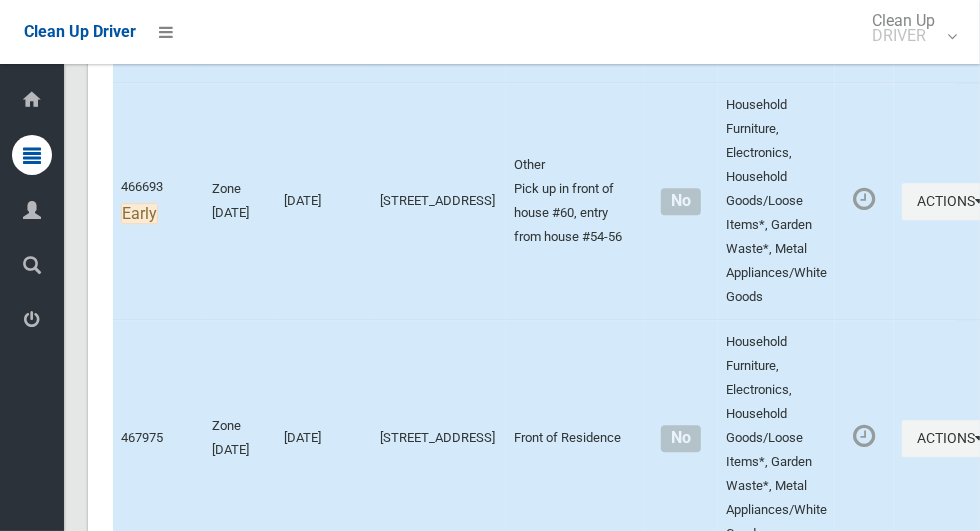 scroll, scrollTop: 4344, scrollLeft: 0, axis: vertical 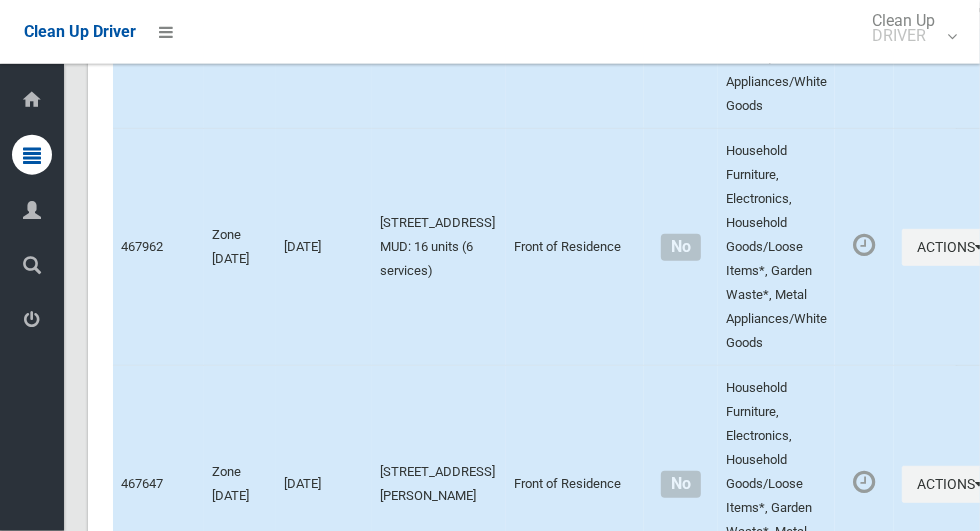 click on "[STREET_ADDRESS]" at bounding box center (439, 10) 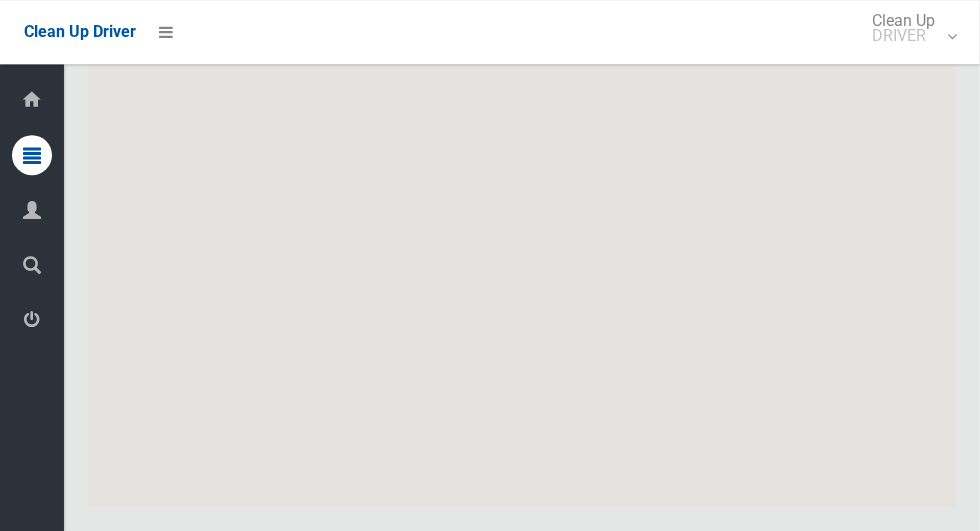 scroll, scrollTop: 11912, scrollLeft: 0, axis: vertical 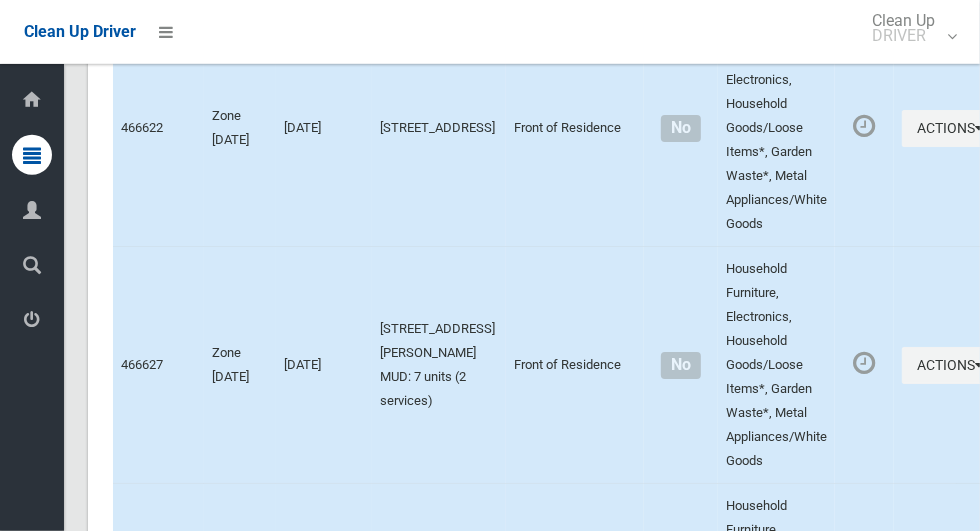click on "Front of Residence" at bounding box center [575, -346] 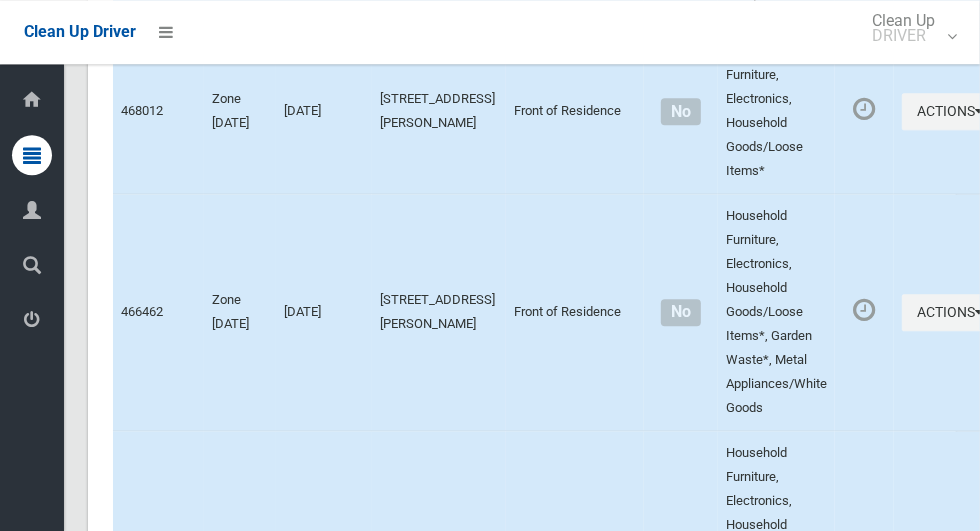 scroll, scrollTop: 6472, scrollLeft: 0, axis: vertical 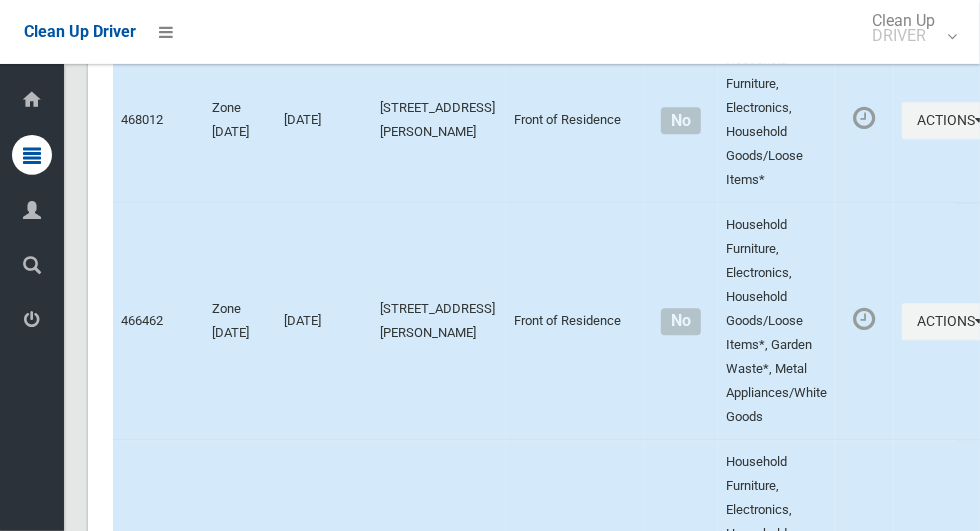 click on "Actions" at bounding box center (950, -318) 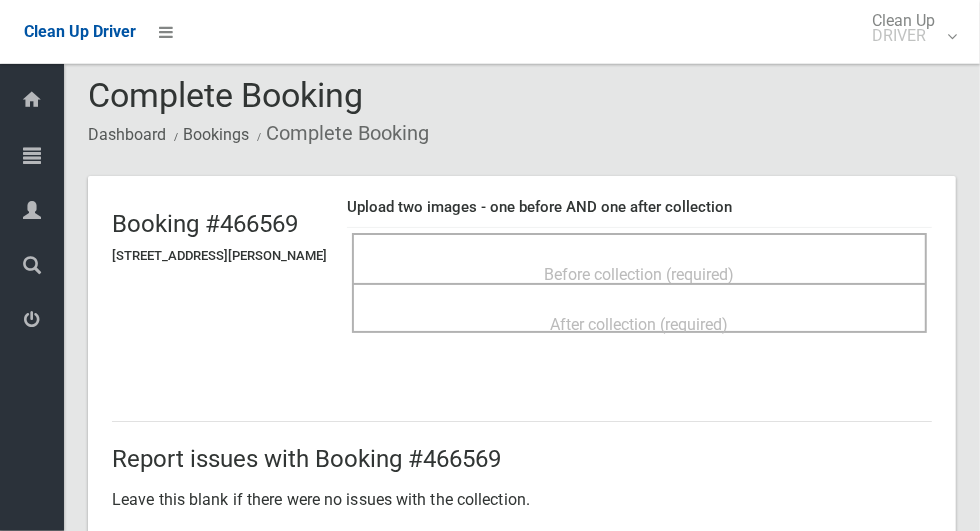 scroll, scrollTop: 0, scrollLeft: 0, axis: both 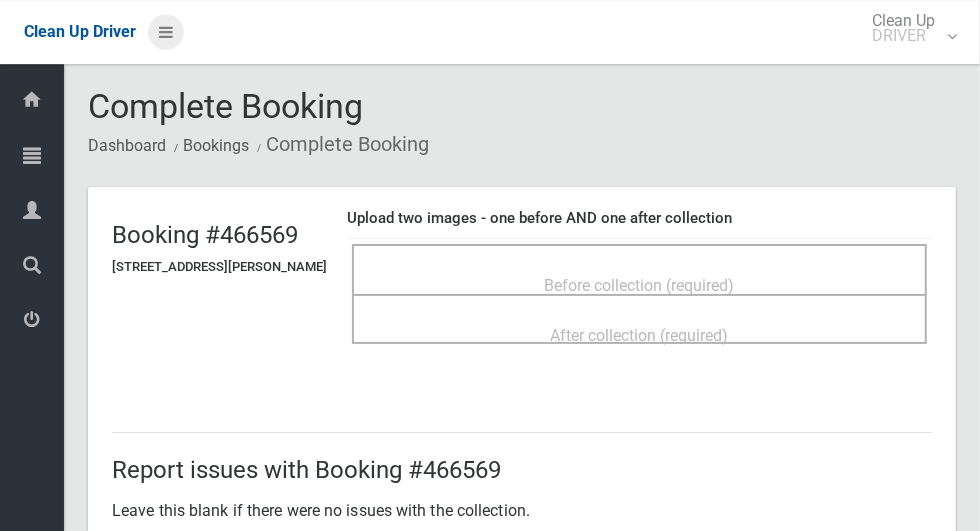 click at bounding box center (166, 32) 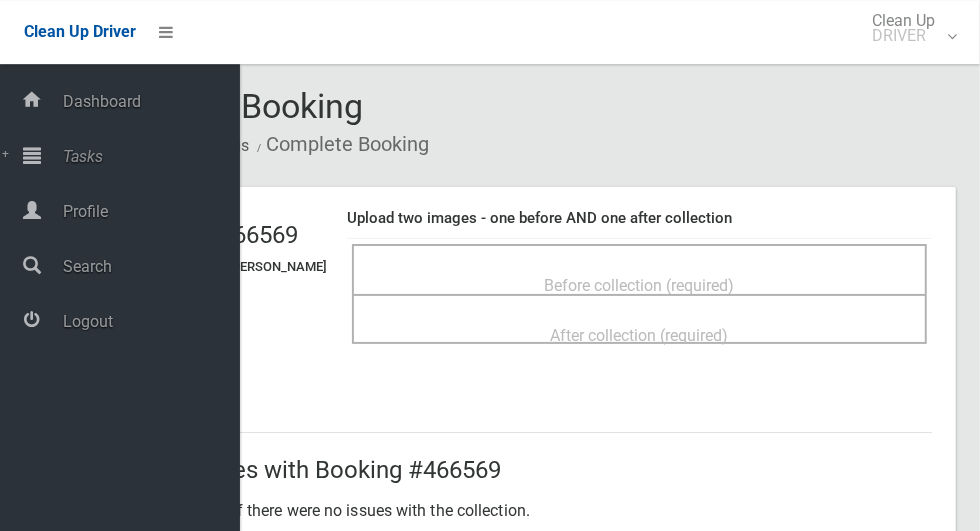 click on "Tasks" at bounding box center [148, 156] 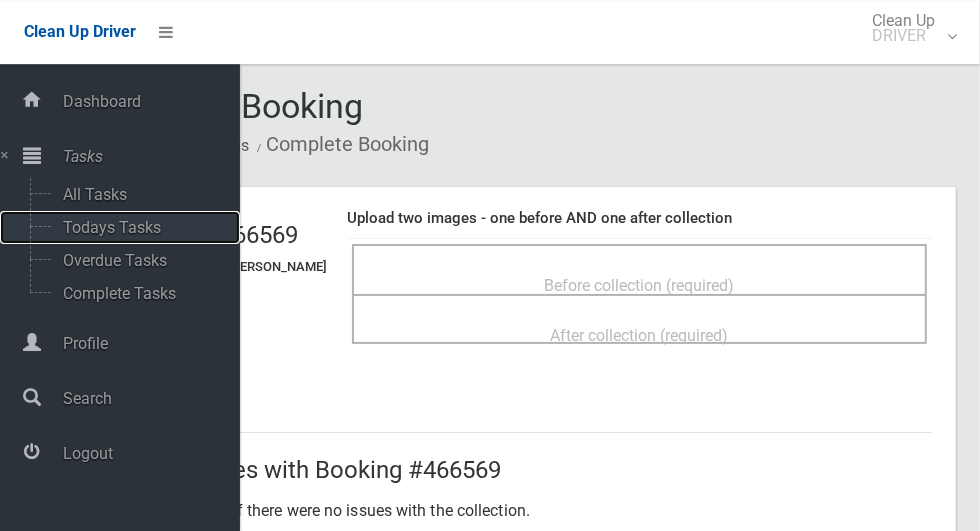 click on "Todays Tasks" at bounding box center [140, 227] 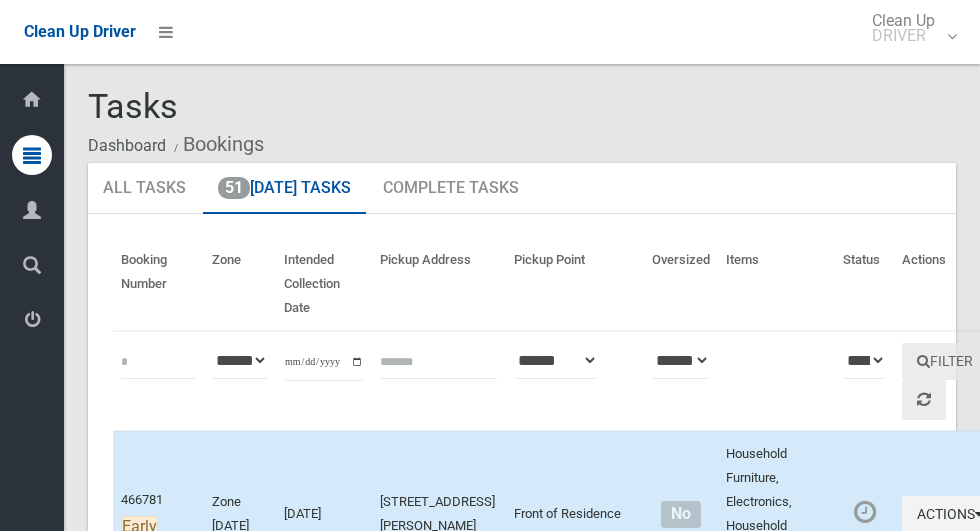 scroll, scrollTop: 0, scrollLeft: 0, axis: both 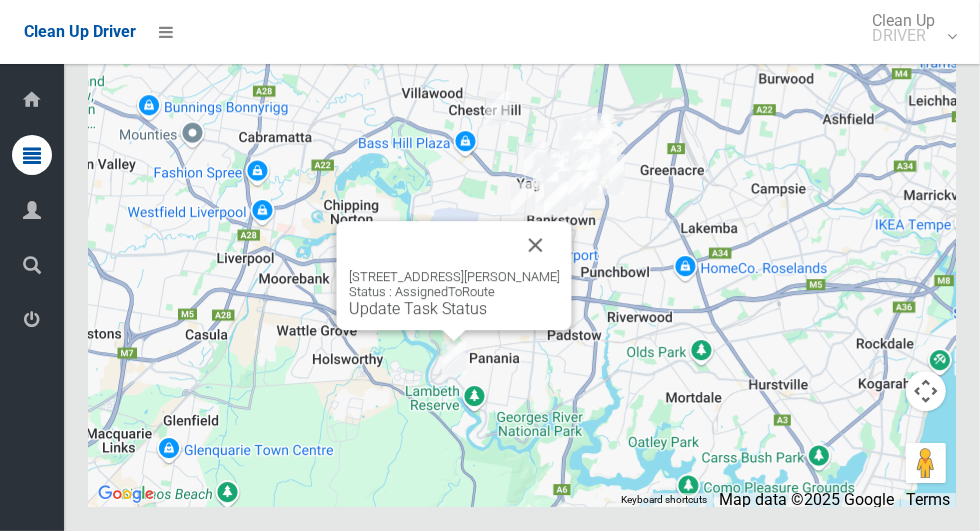 click at bounding box center (536, 245) 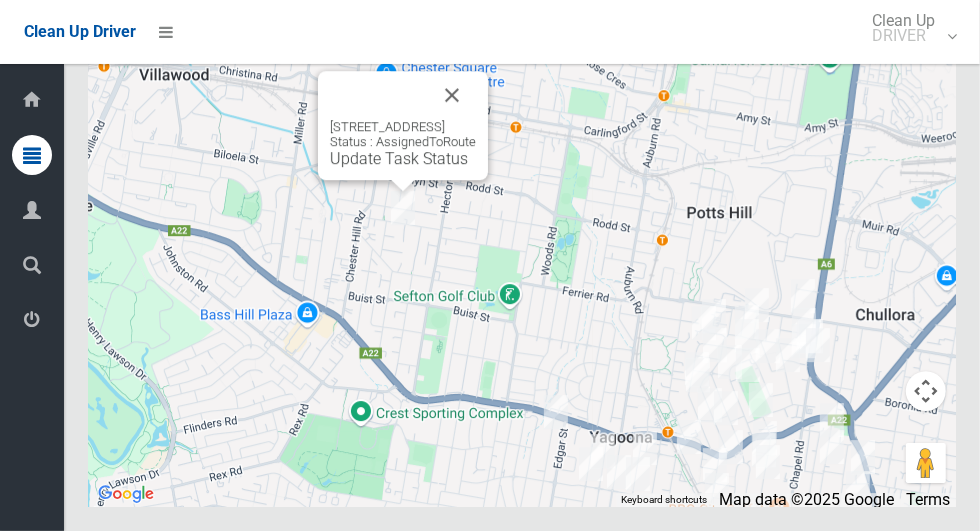 click at bounding box center (452, 95) 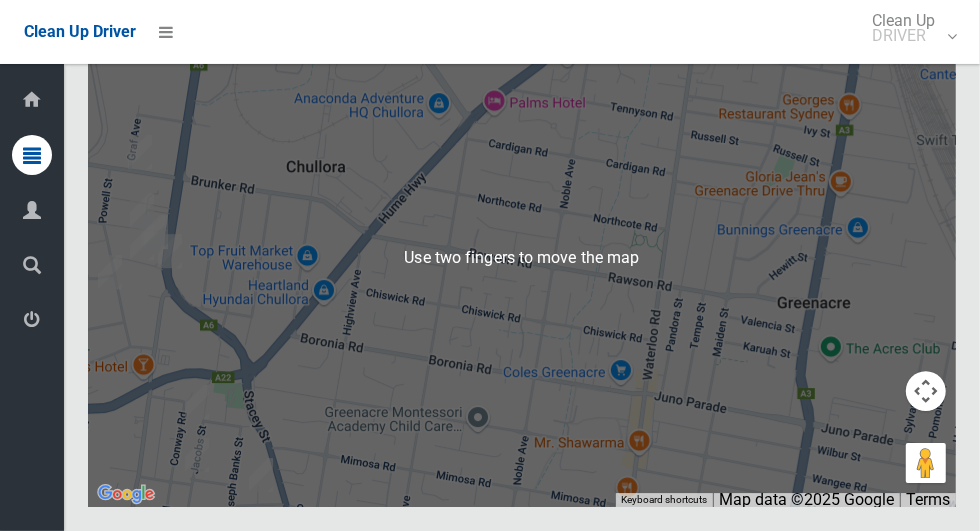 scroll, scrollTop: 11910, scrollLeft: 0, axis: vertical 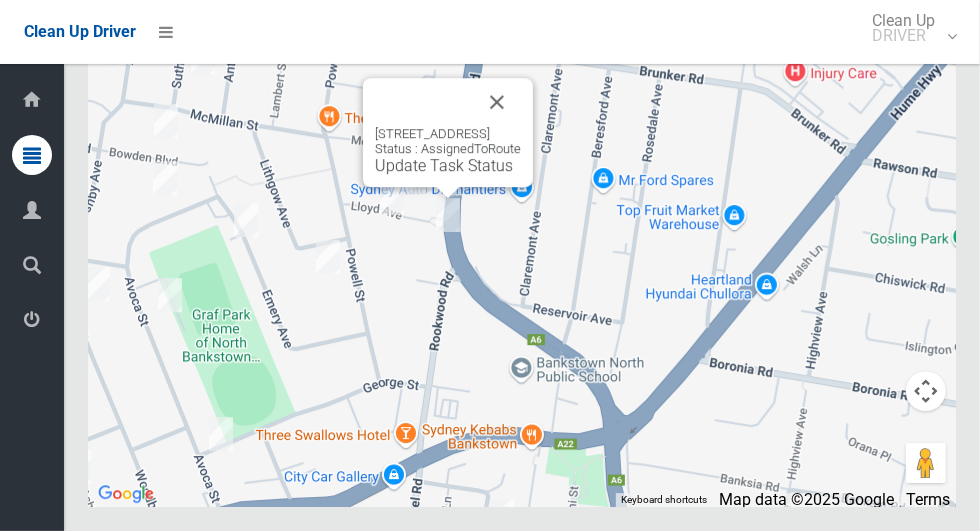 click at bounding box center [497, 102] 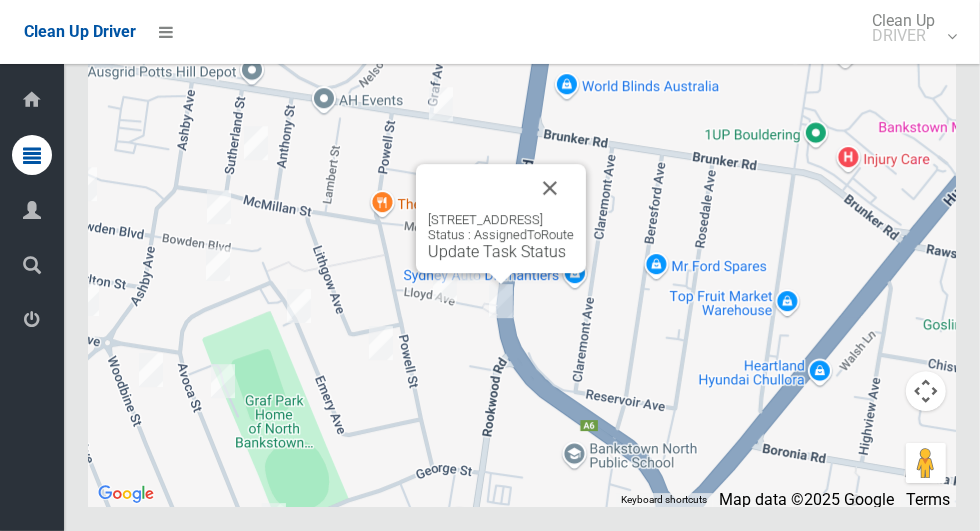 click at bounding box center (550, 188) 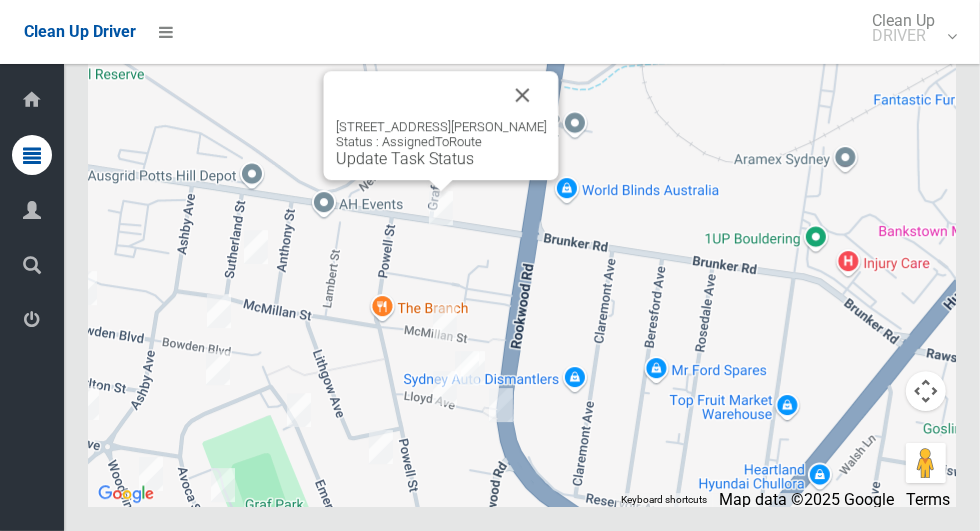 click on "[STREET_ADDRESS][PERSON_NAME] Status : AssignedToRoute Update Task Status" at bounding box center [441, 125] 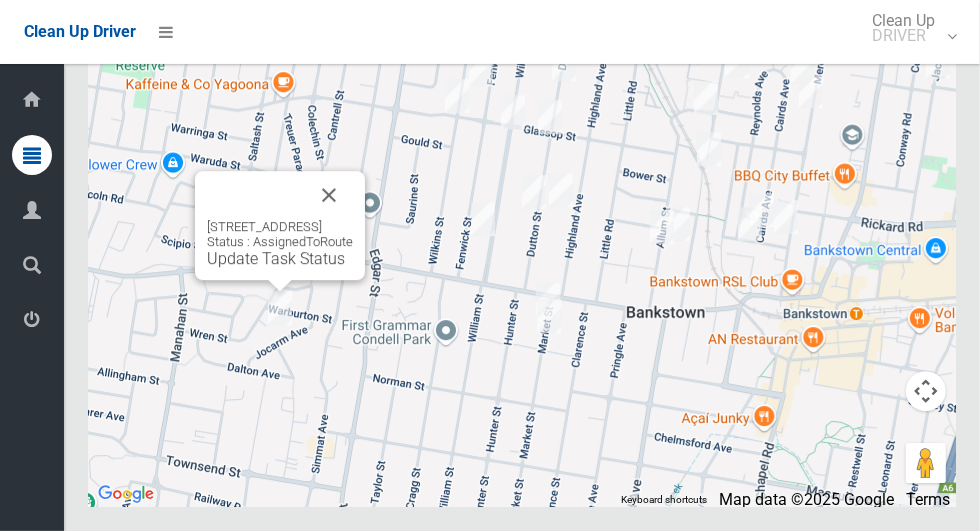 click at bounding box center (329, 195) 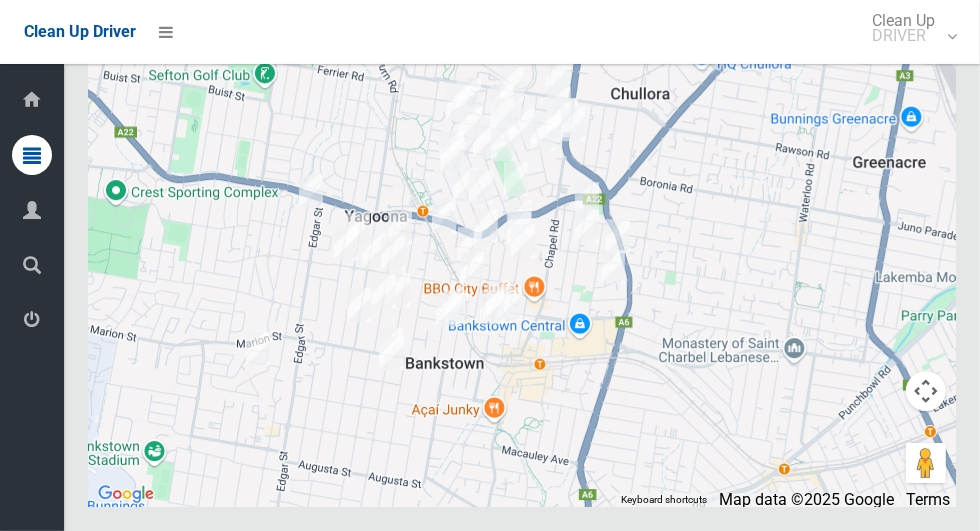 scroll, scrollTop: 11912, scrollLeft: 0, axis: vertical 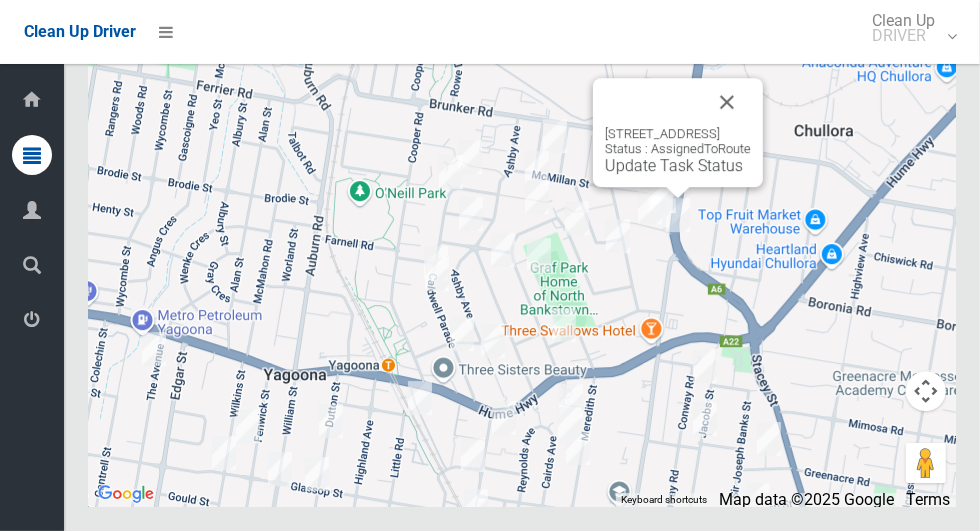 click at bounding box center (727, 102) 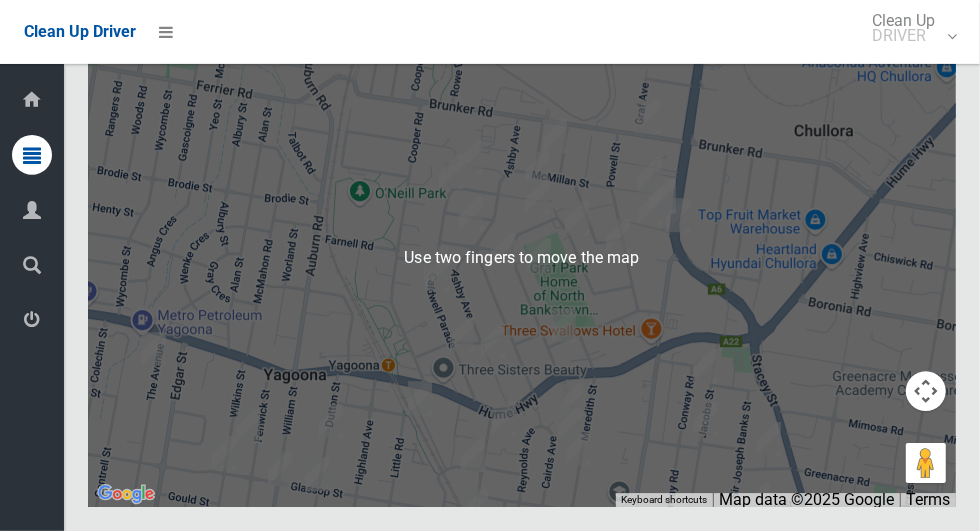 scroll, scrollTop: 11879, scrollLeft: 0, axis: vertical 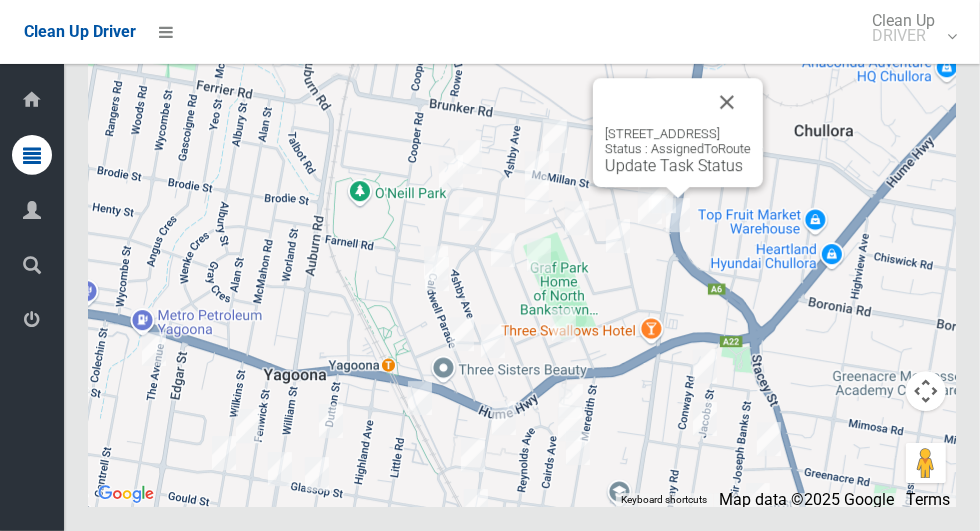 click at bounding box center [727, 102] 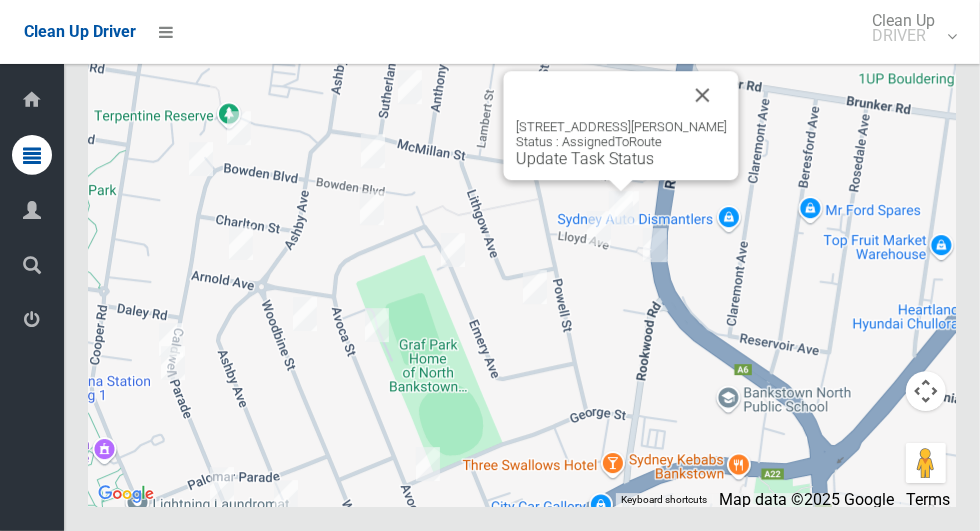 click at bounding box center (703, 95) 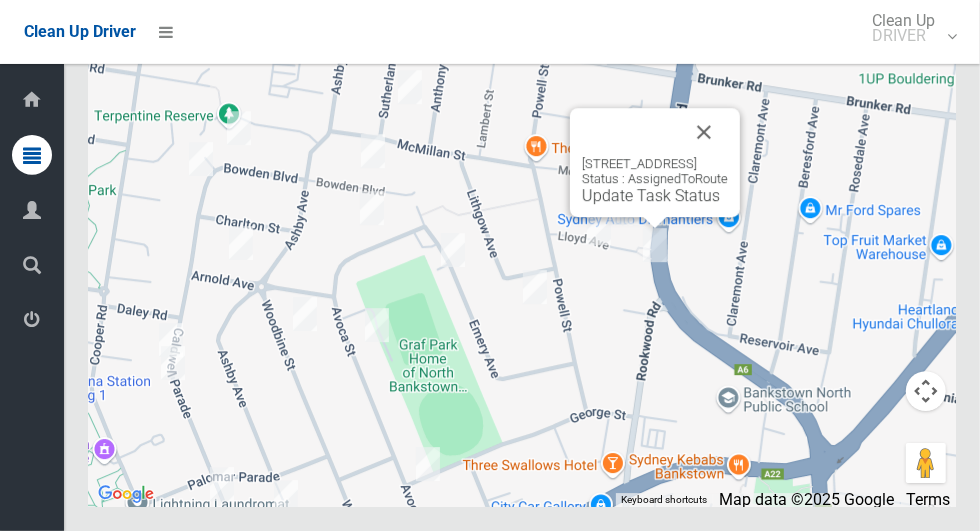 click on "[STREET_ADDRESS] Status : AssignedToRoute Update Task Status" at bounding box center [655, 162] 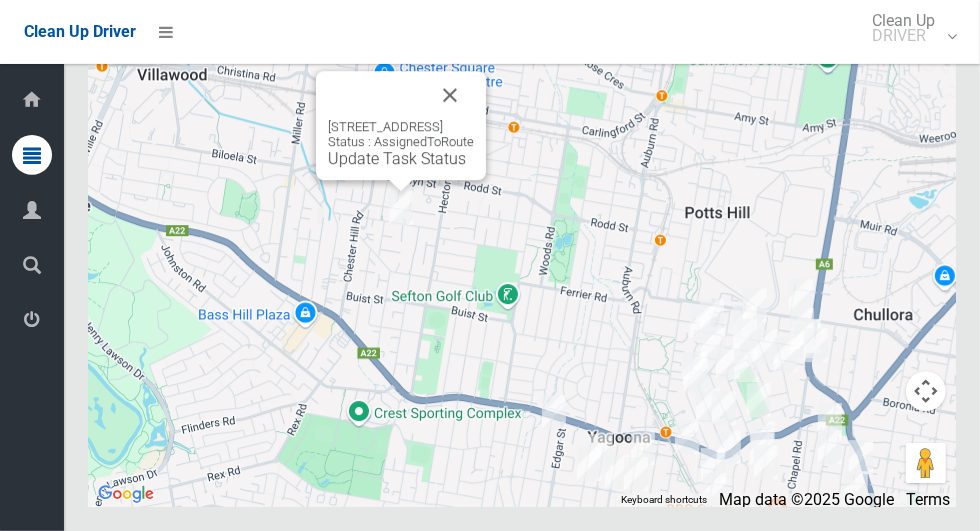 scroll, scrollTop: 11902, scrollLeft: 0, axis: vertical 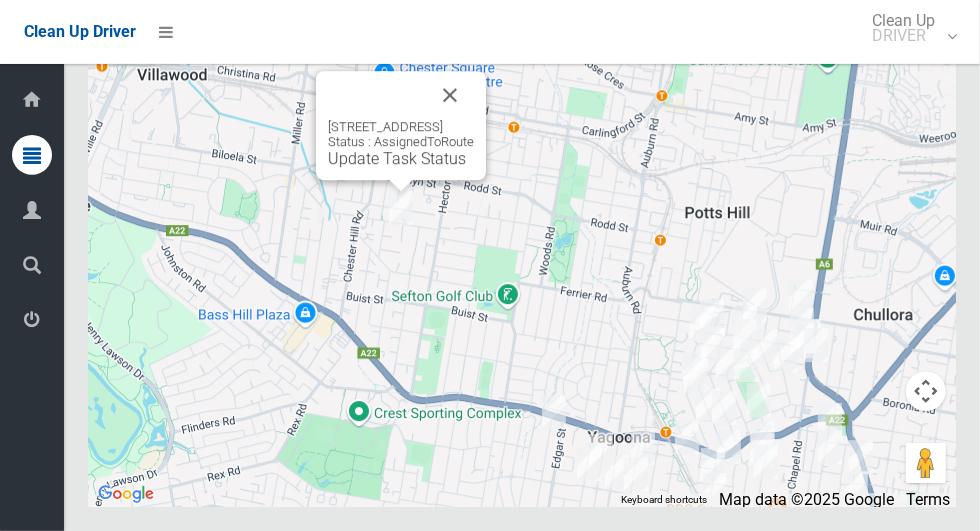 click at bounding box center (450, 95) 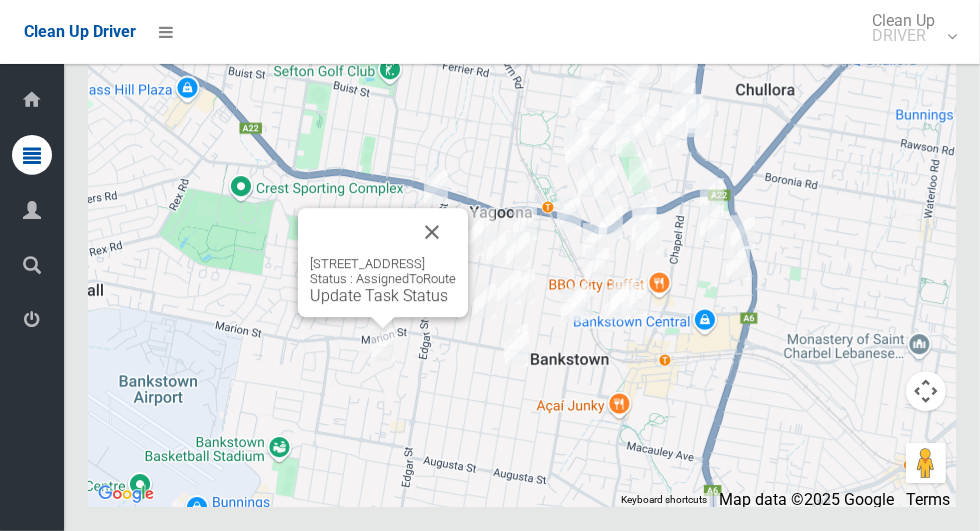 click at bounding box center (432, 232) 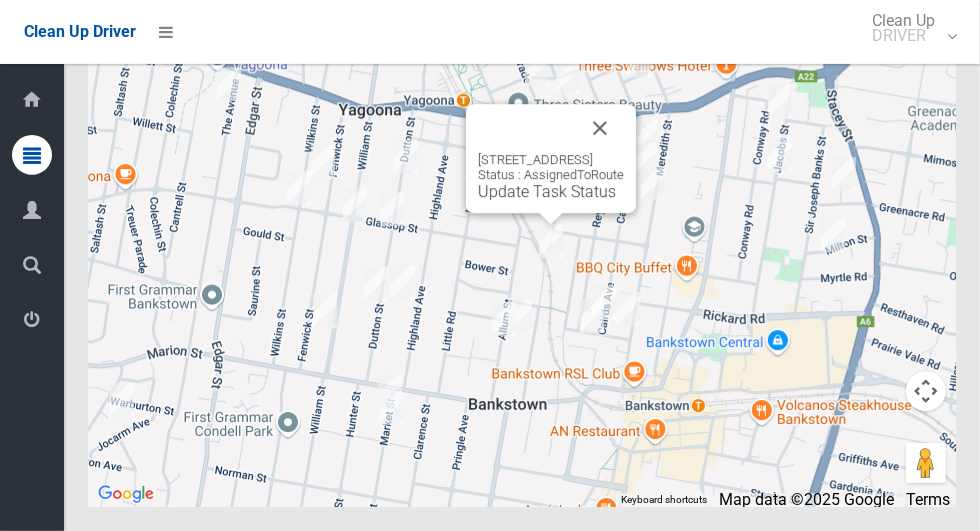 click on "To navigate, press the arrow keys. [STREET_ADDRESS] Status : AssignedToRoute Update Task Status" at bounding box center (522, 257) 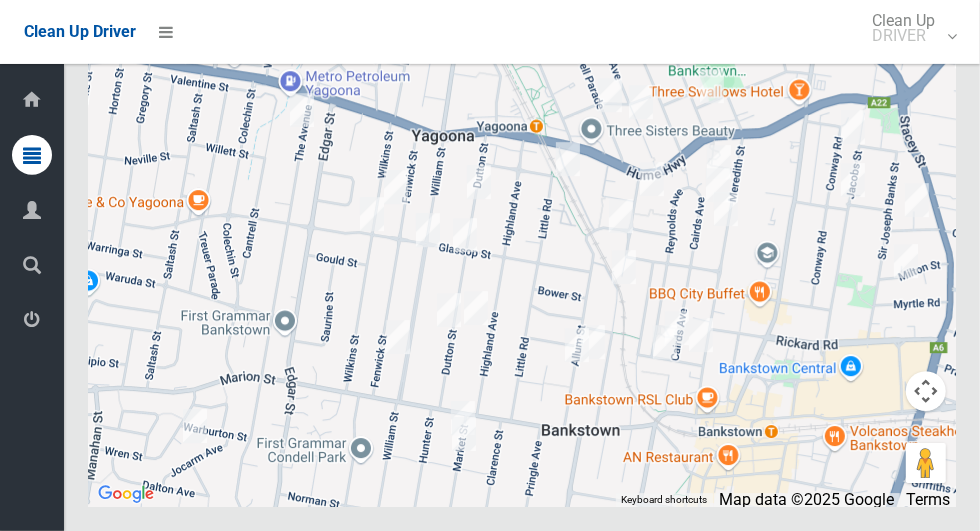 click on "To navigate, press the arrow keys." at bounding box center [522, 257] 